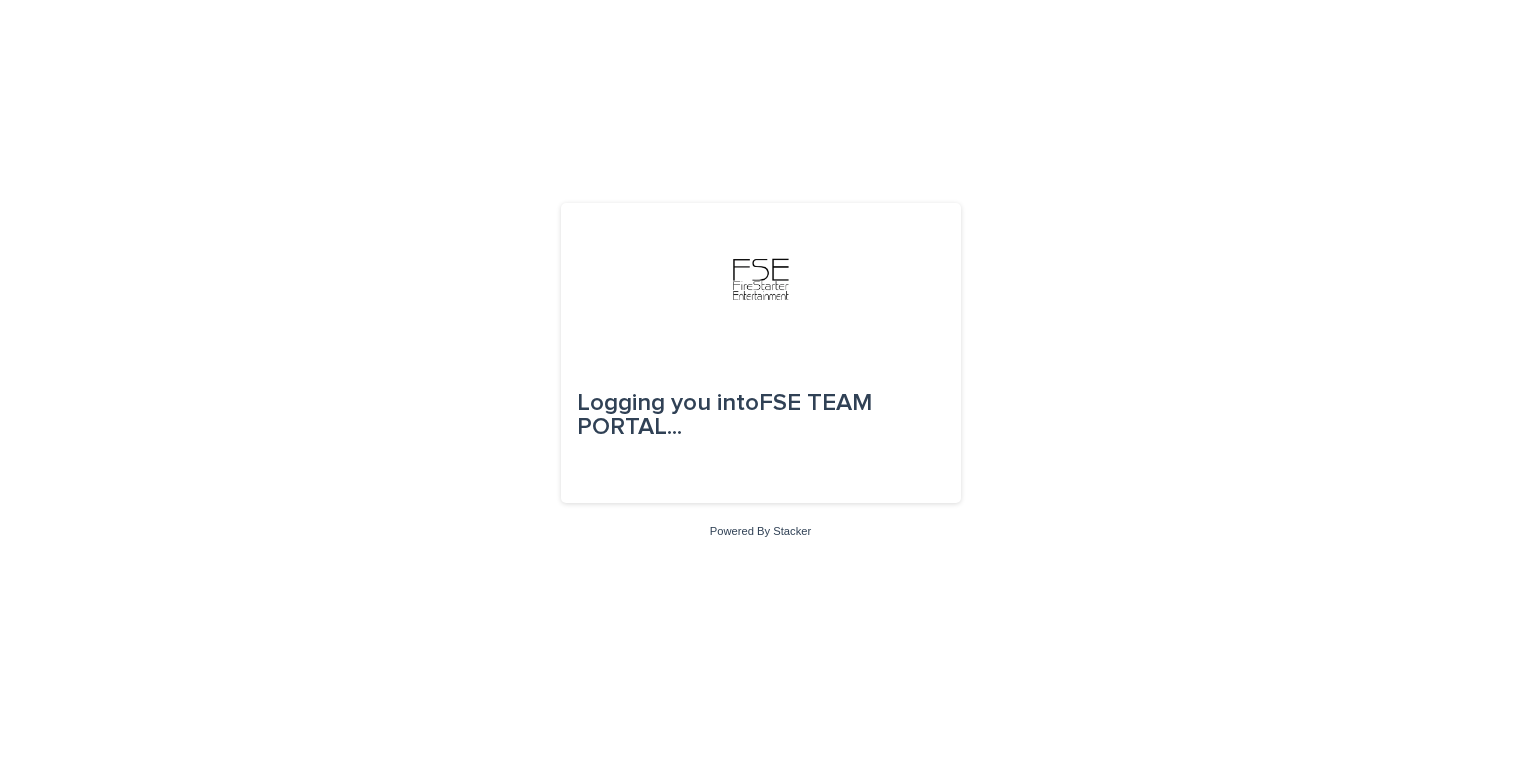 scroll, scrollTop: 0, scrollLeft: 0, axis: both 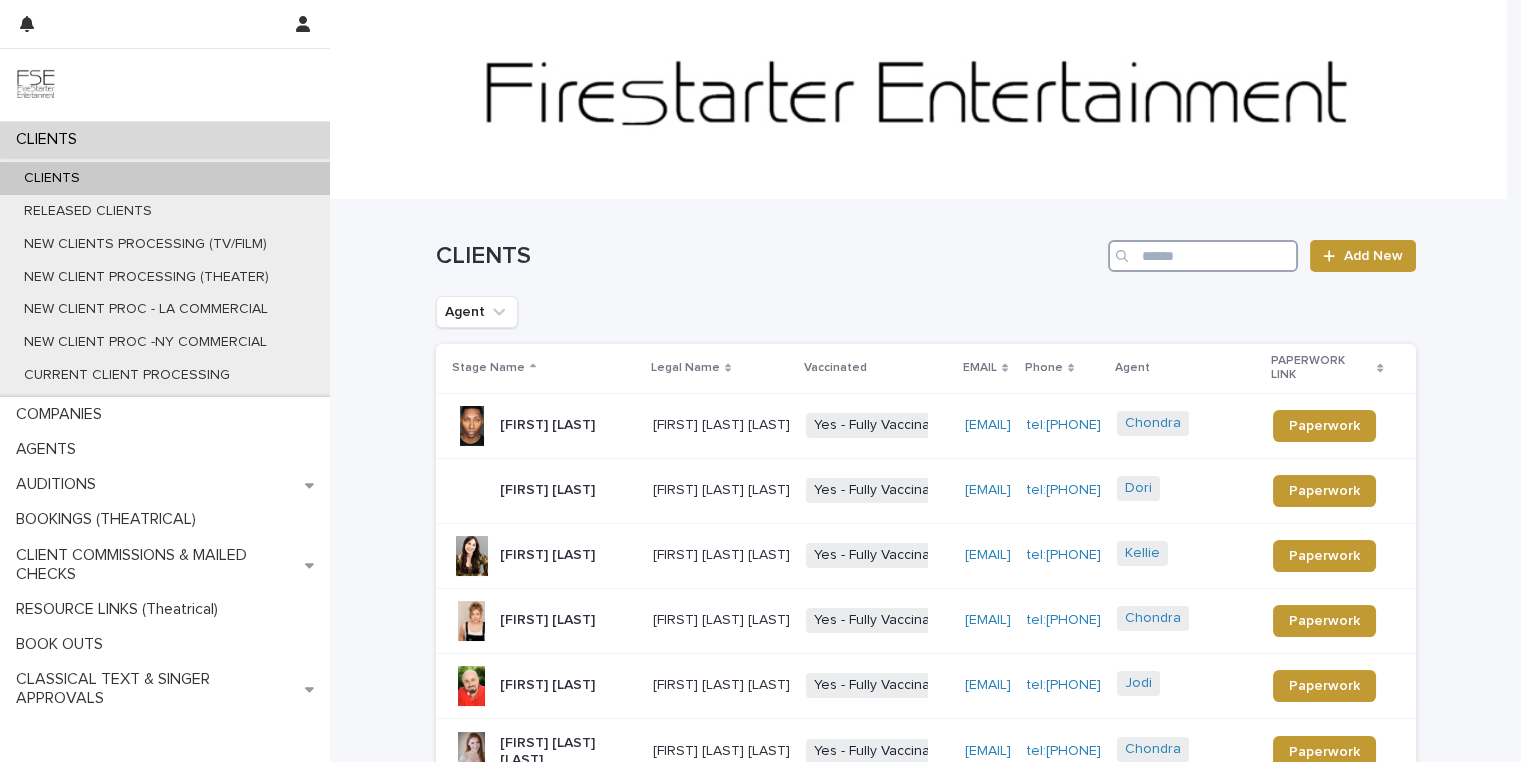 click at bounding box center [1203, 256] 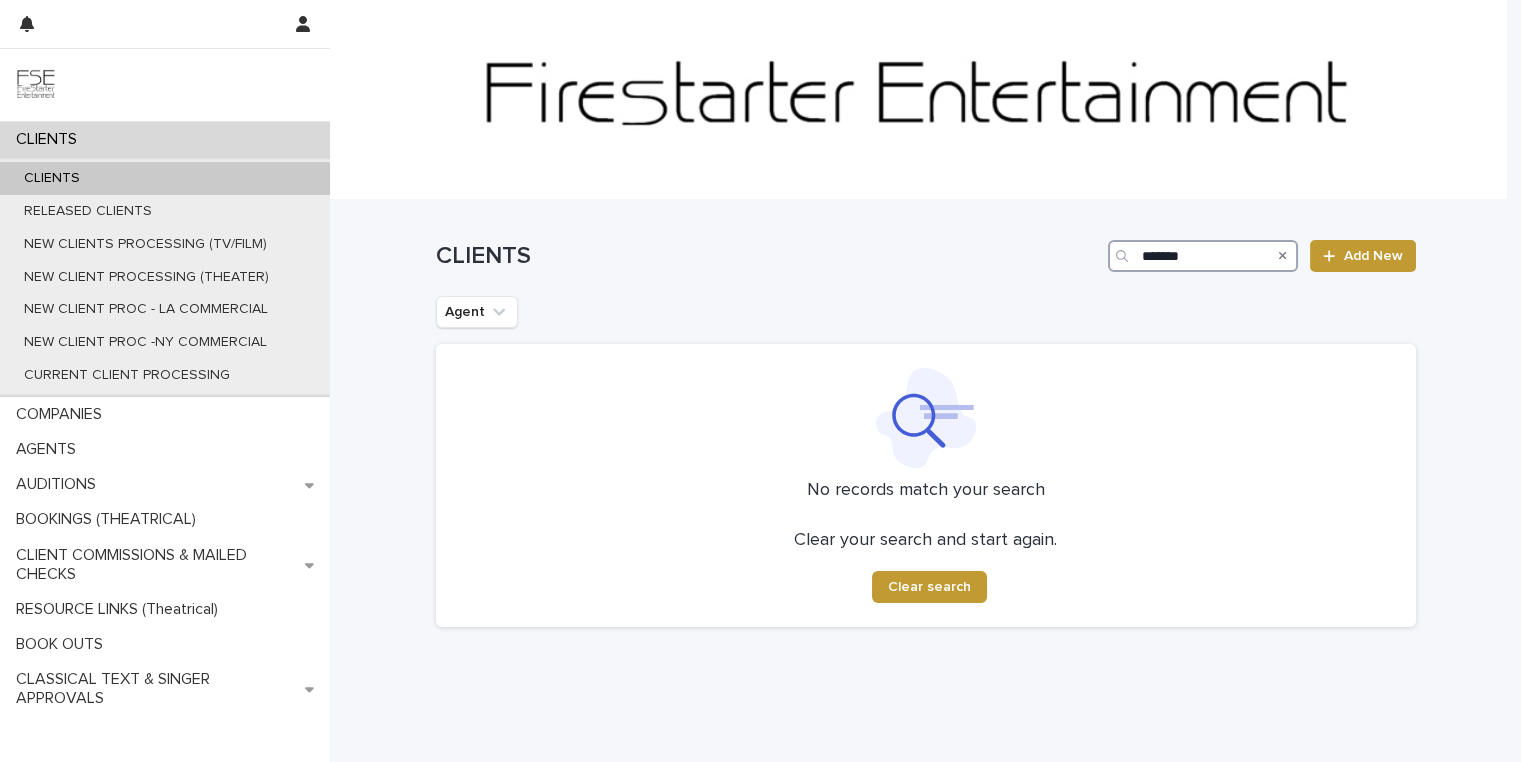 click on "*******" at bounding box center [1203, 256] 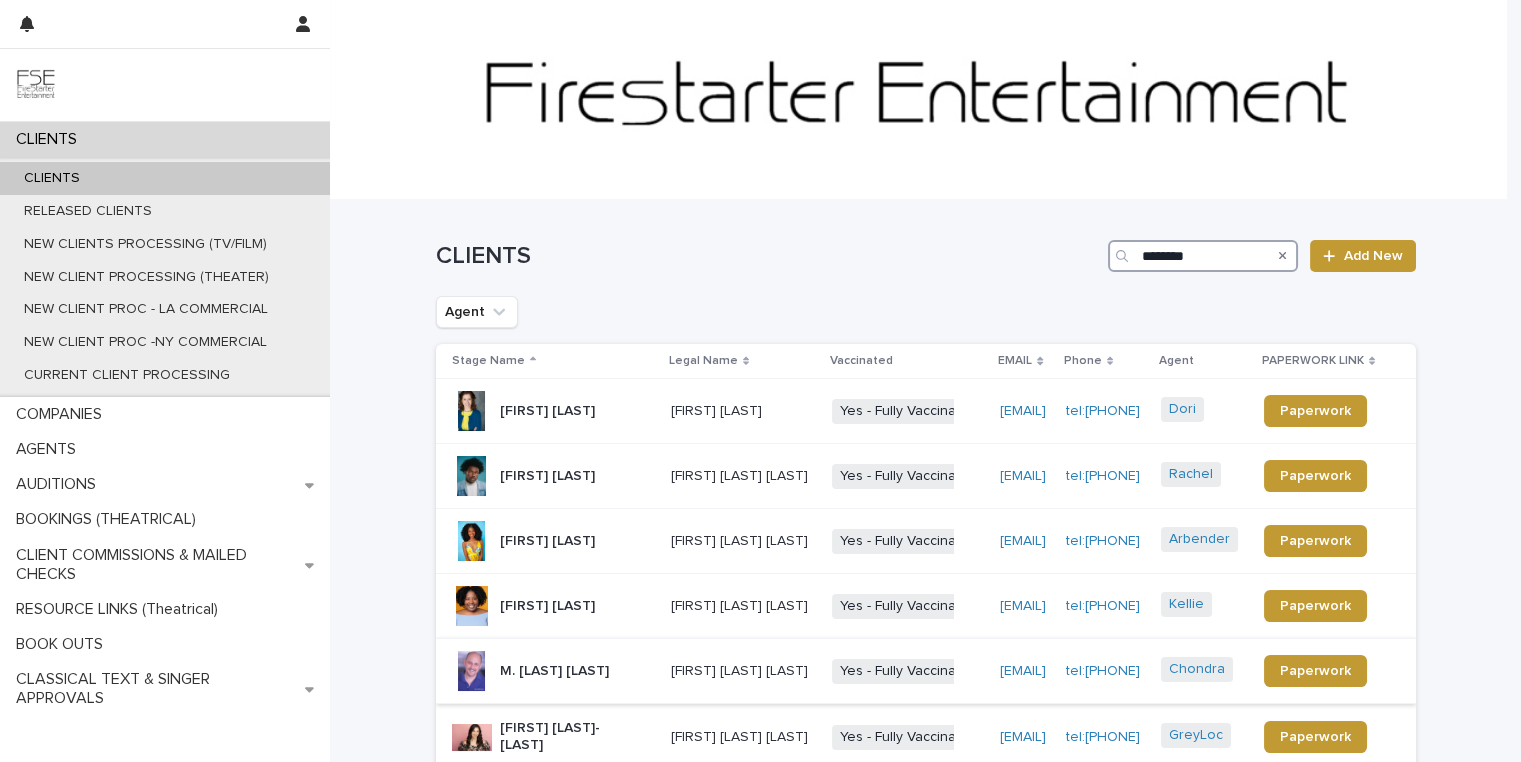 type on "********" 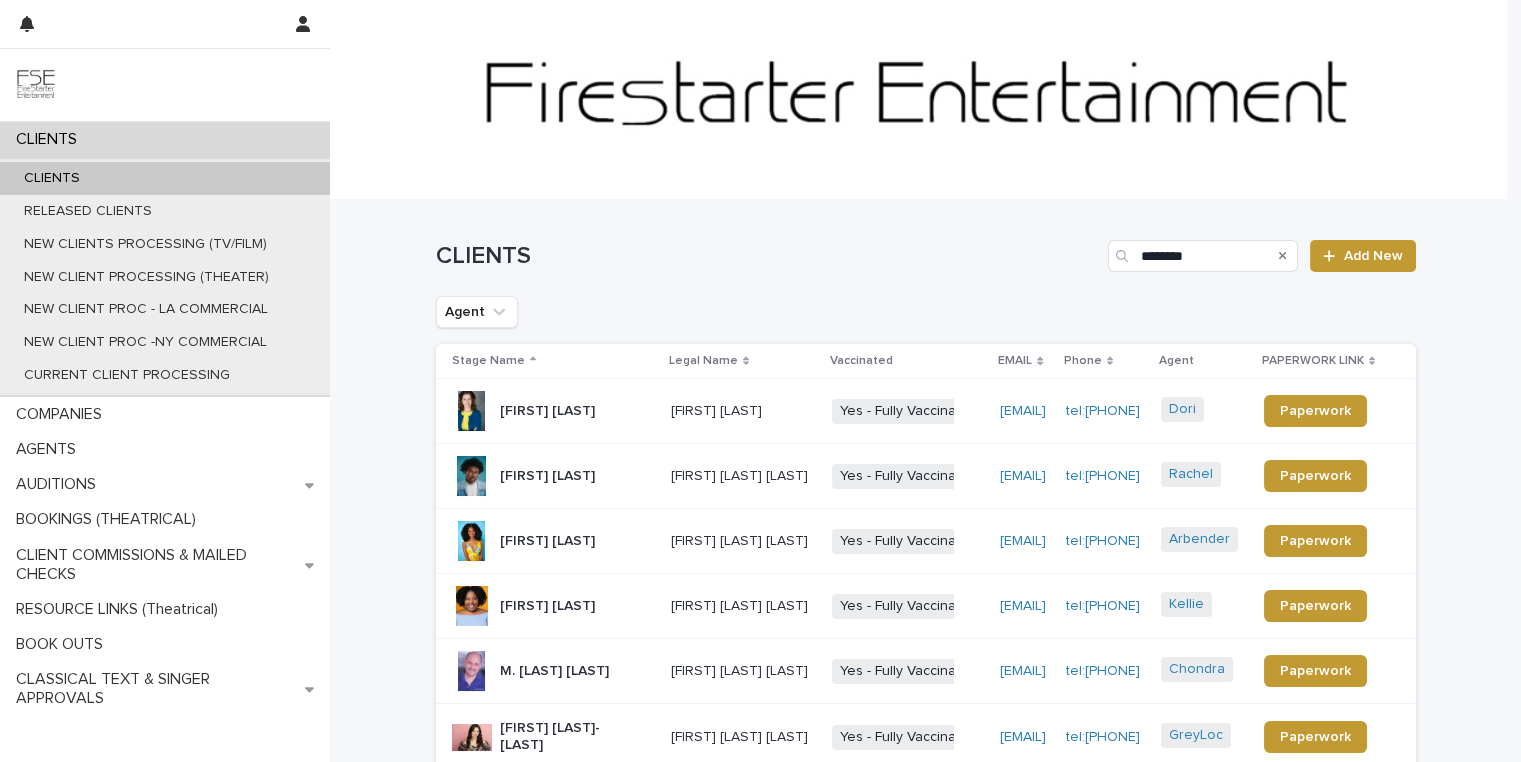click on "M. Scott Robinson" at bounding box center (554, 671) 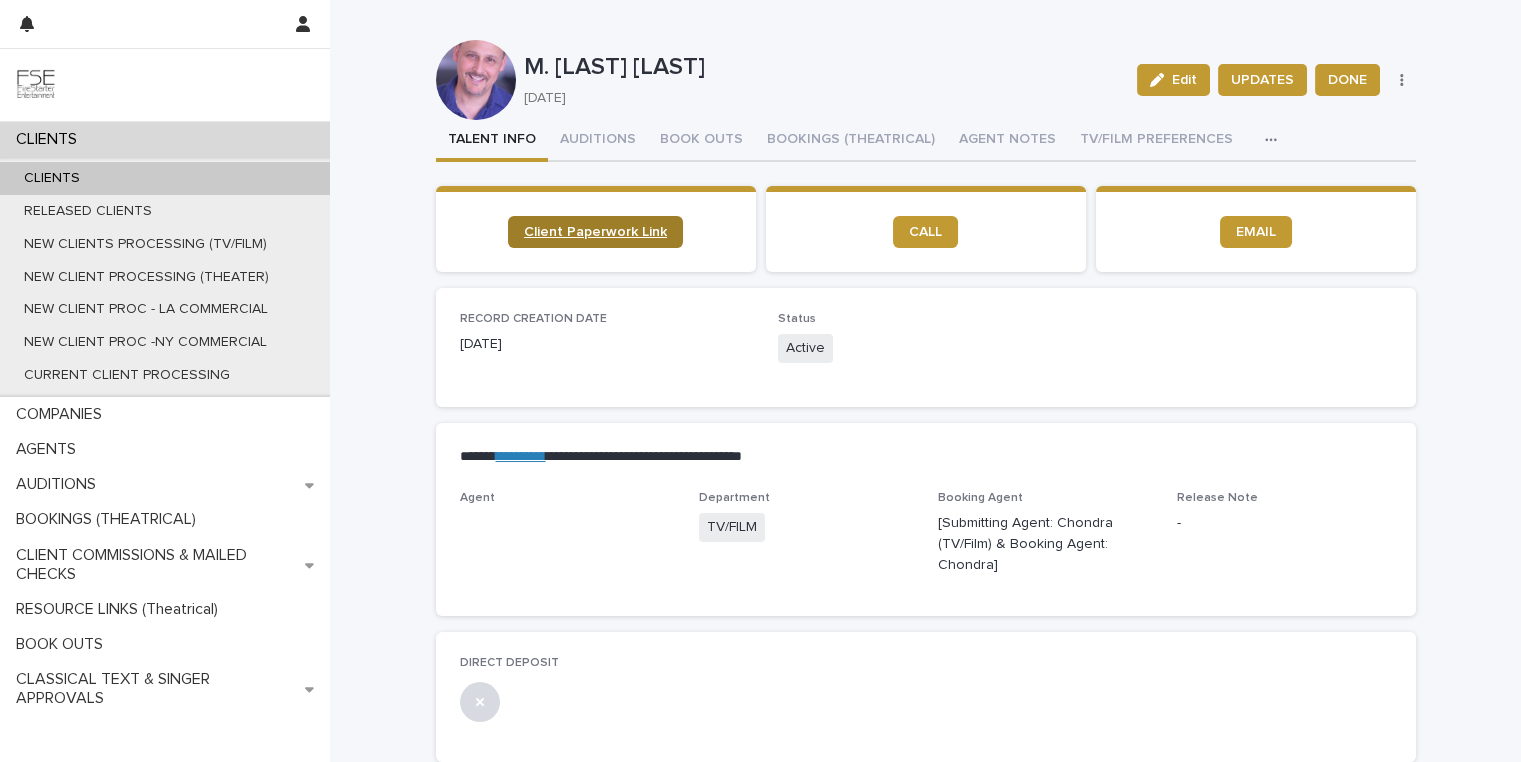 click on "Client Paperwork Link" at bounding box center (595, 232) 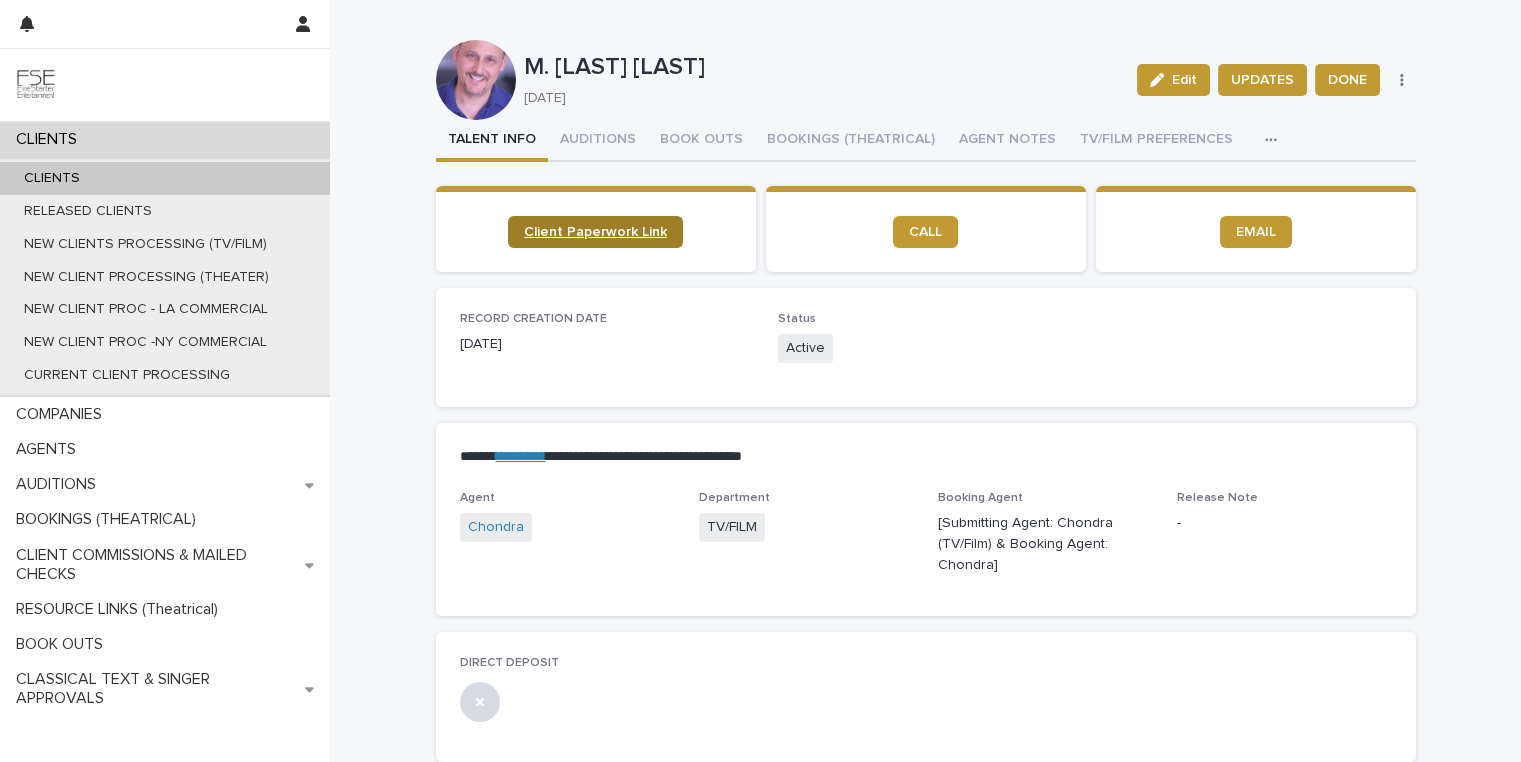 click on "Client Paperwork Link" at bounding box center (595, 232) 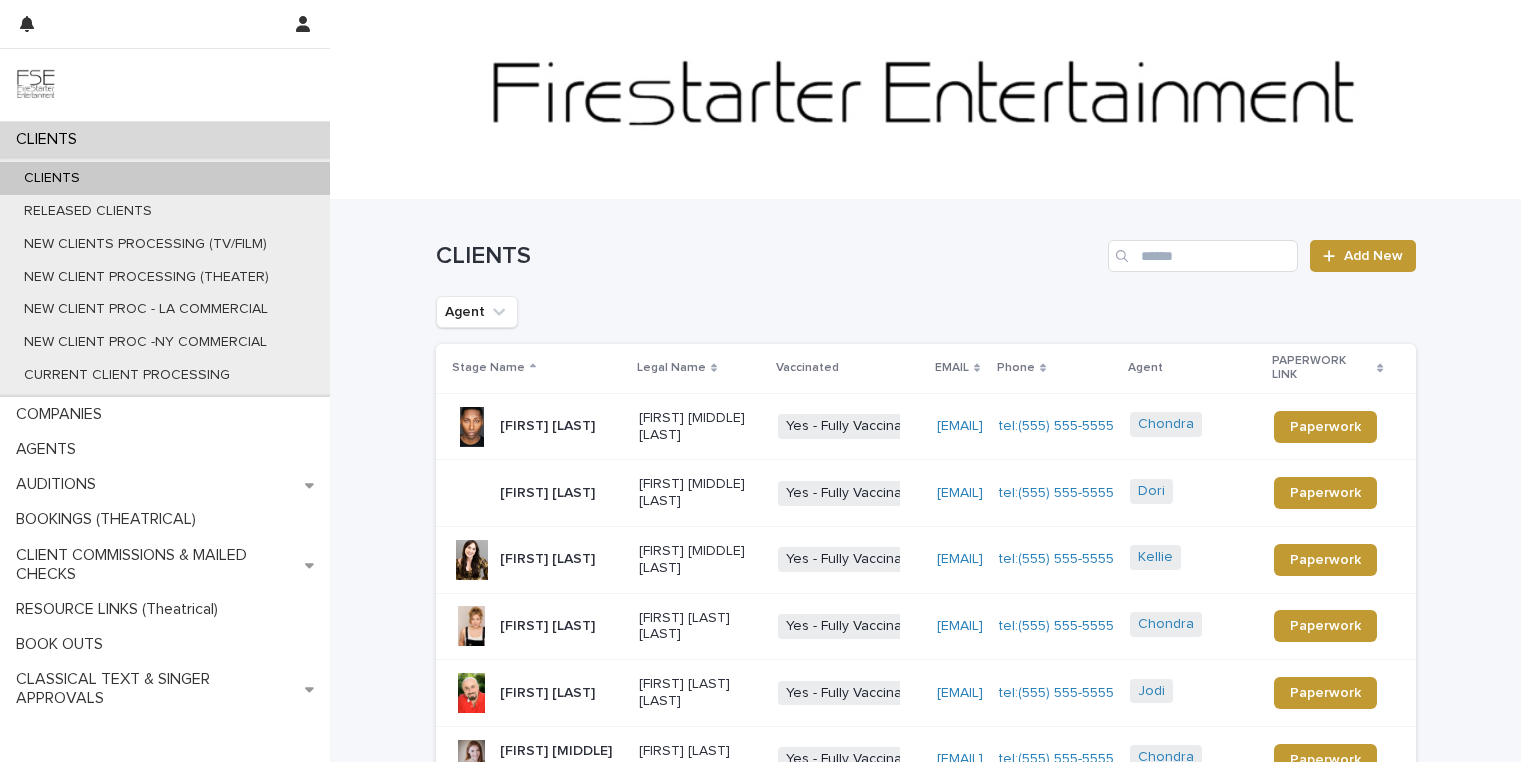scroll, scrollTop: 0, scrollLeft: 0, axis: both 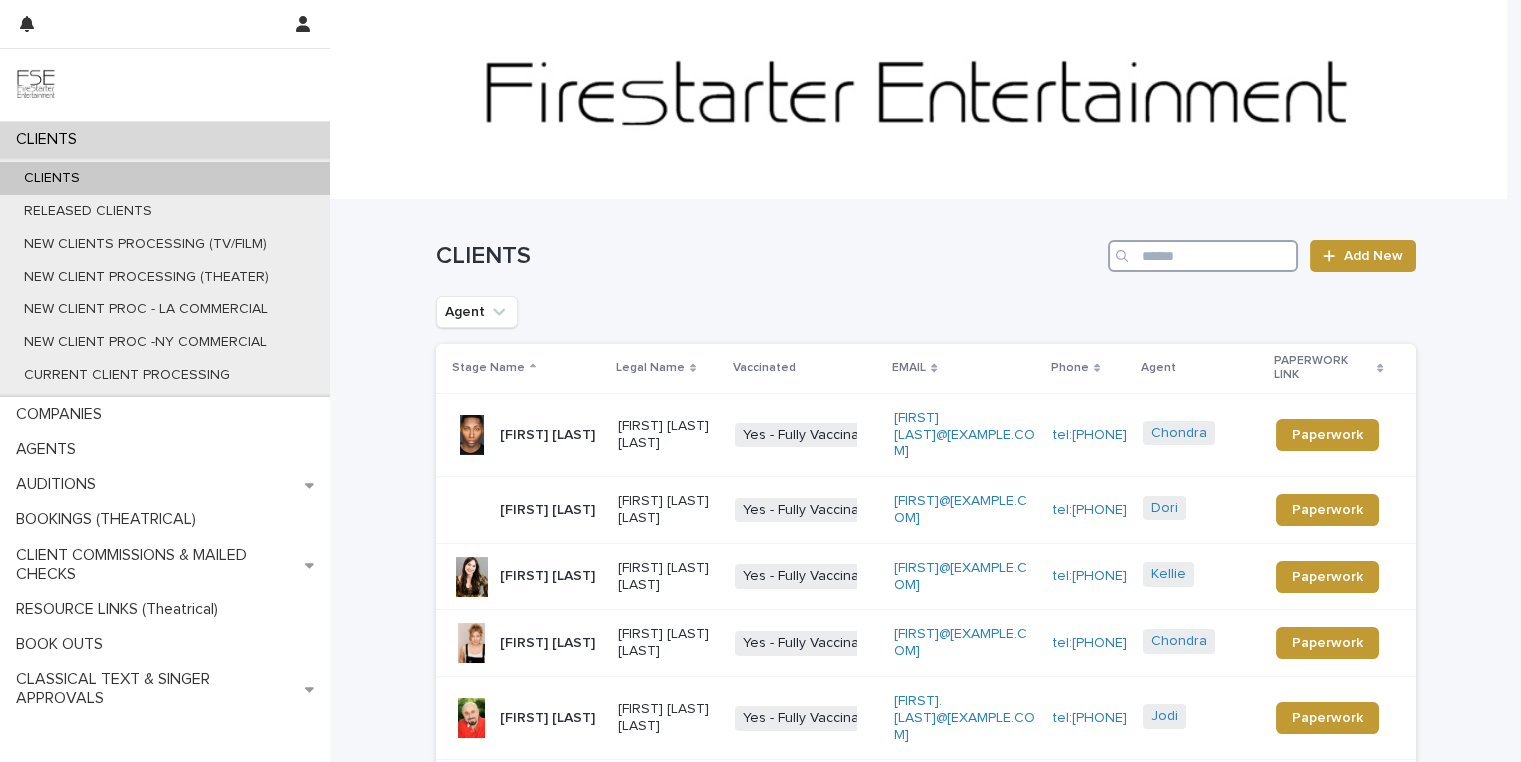 click at bounding box center (1203, 256) 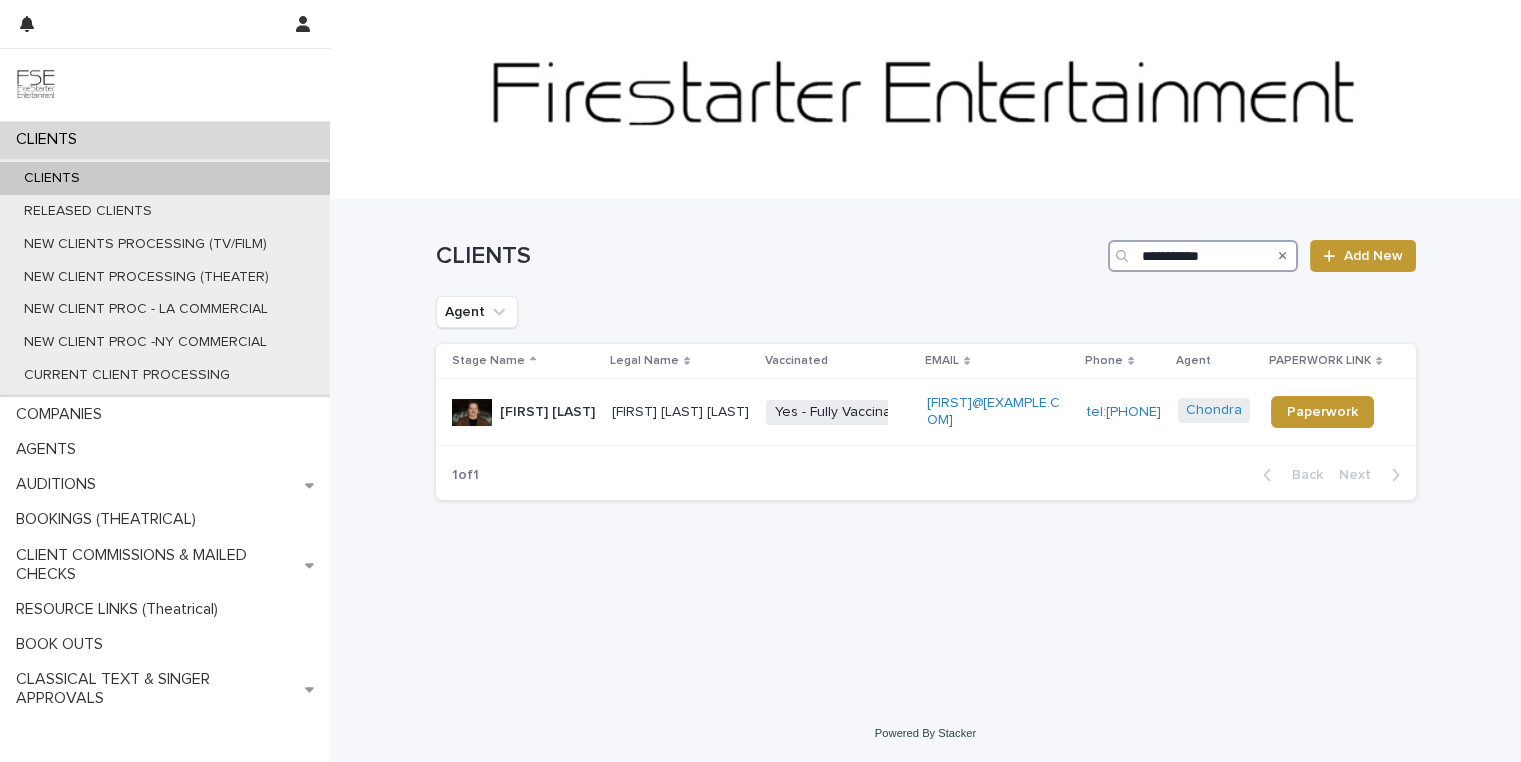 click on "**********" at bounding box center [1203, 256] 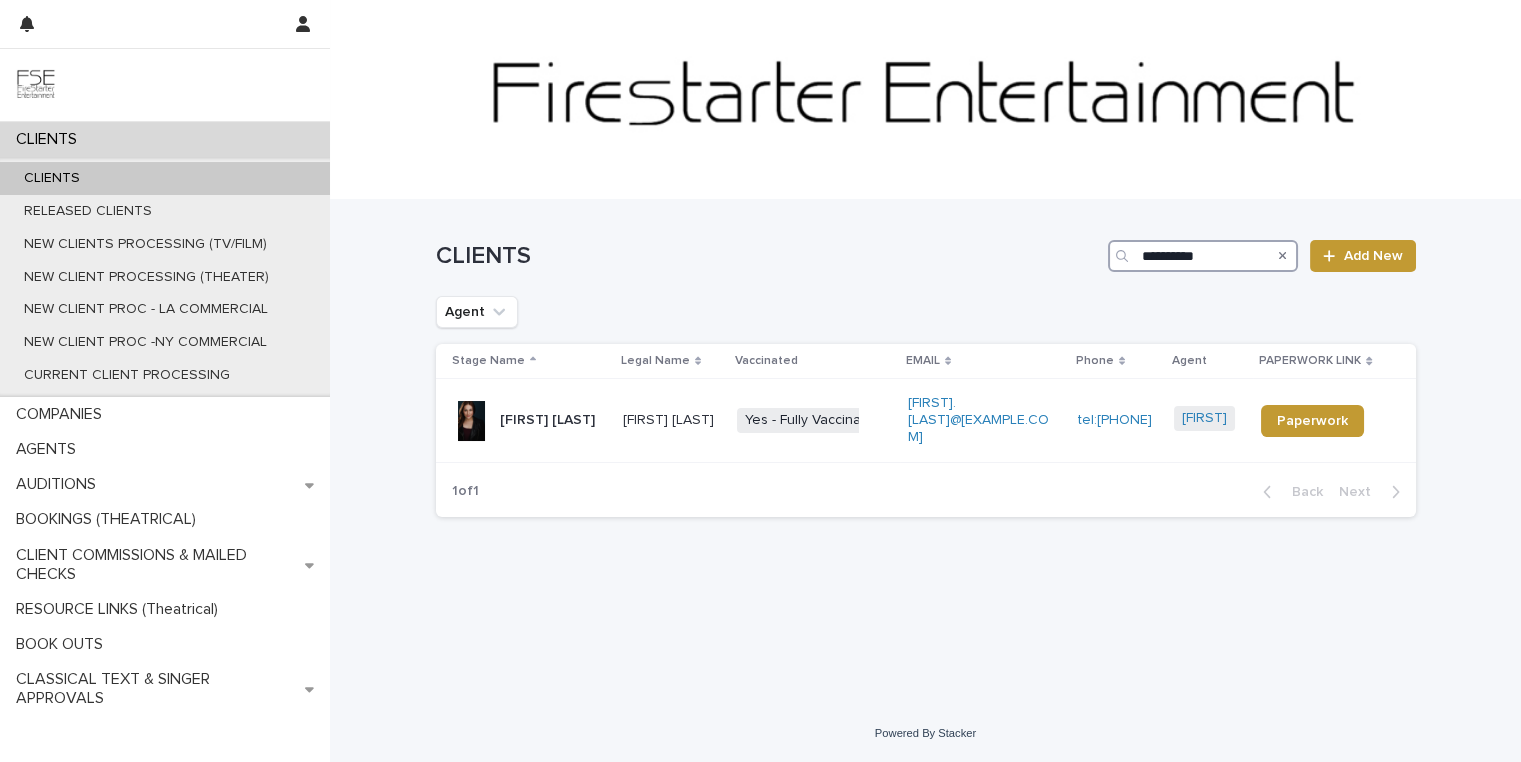 click on "**********" at bounding box center [1203, 256] 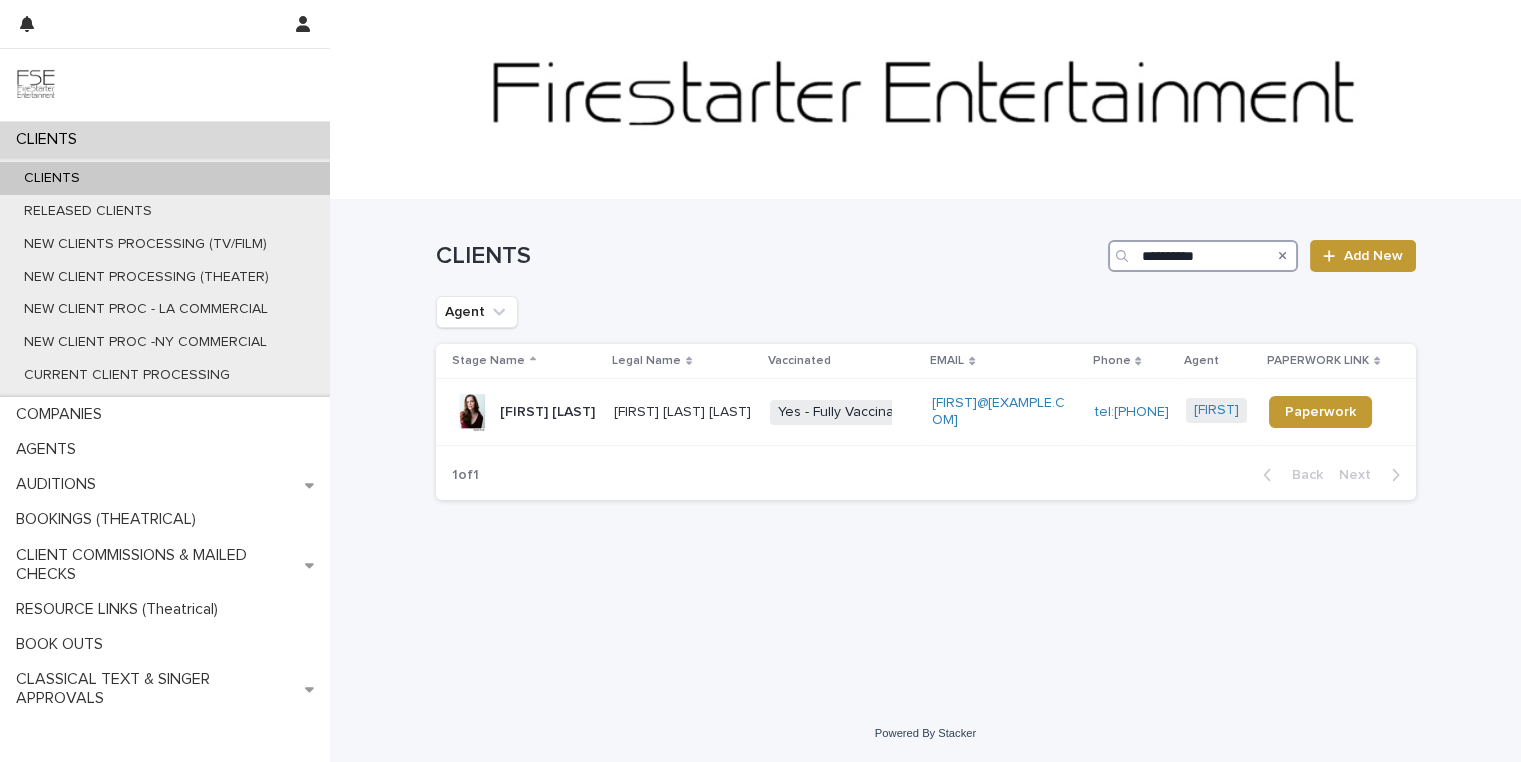 click on "**********" at bounding box center (1203, 256) 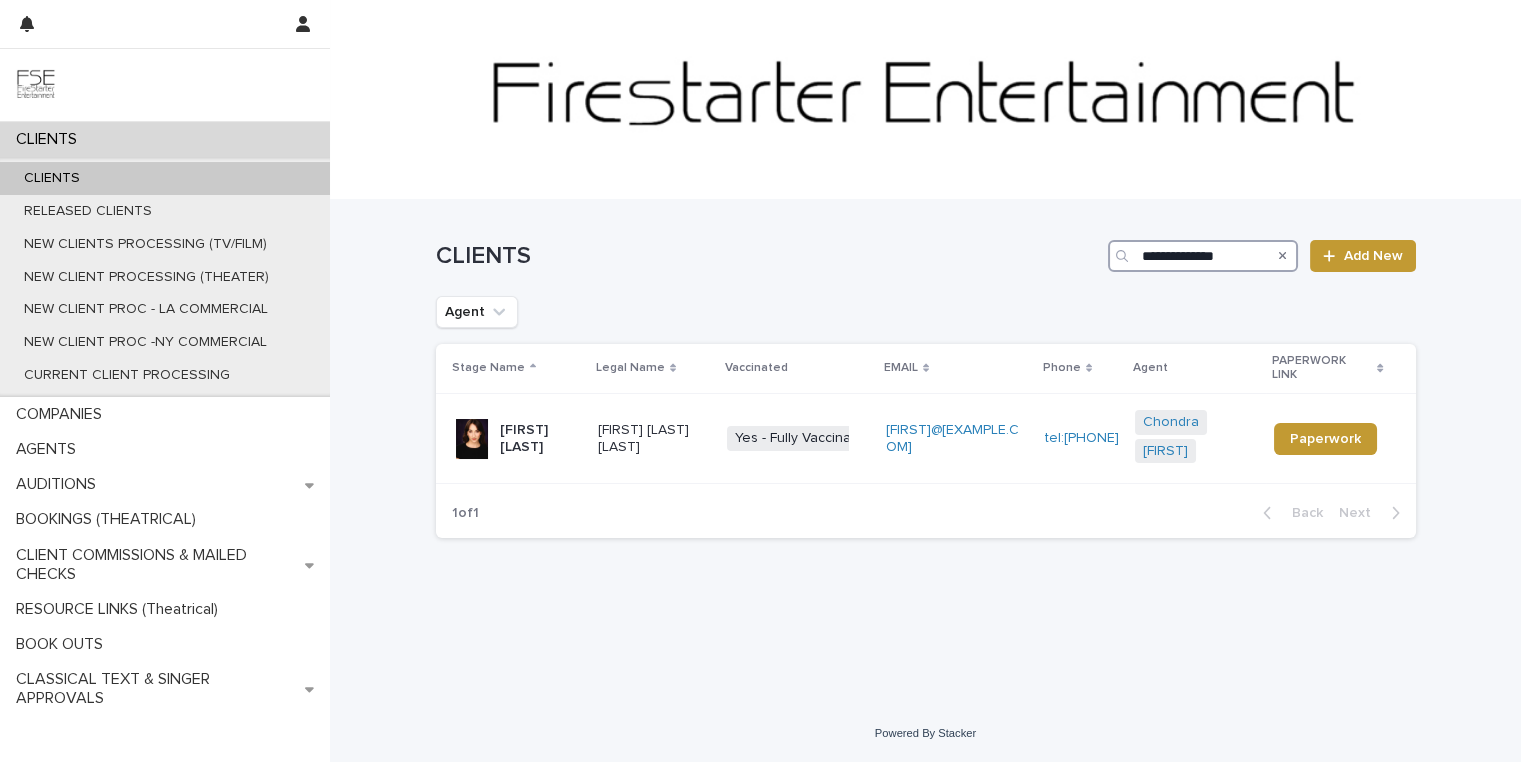 click on "**********" at bounding box center [1203, 256] 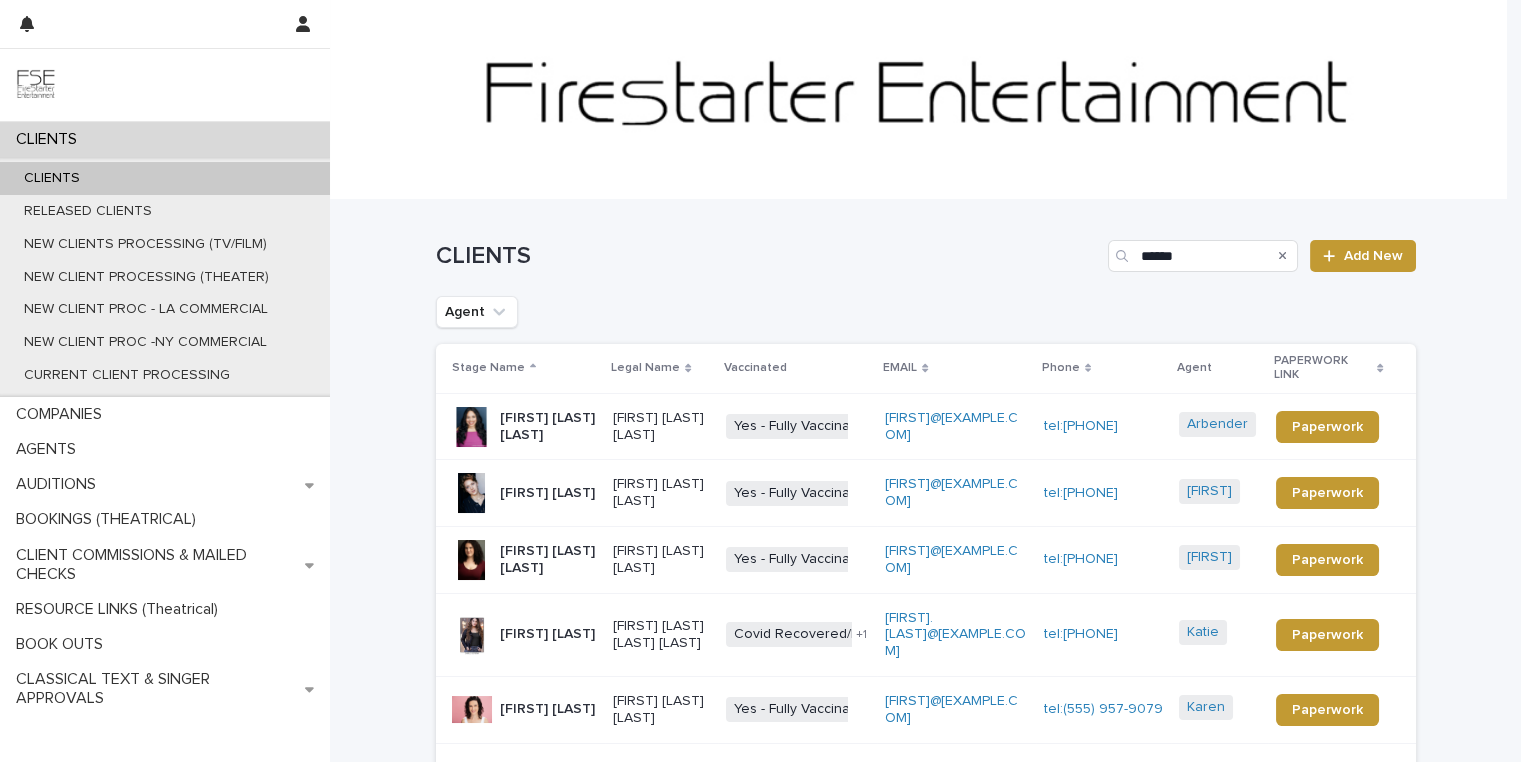 click at bounding box center (1124, 256) 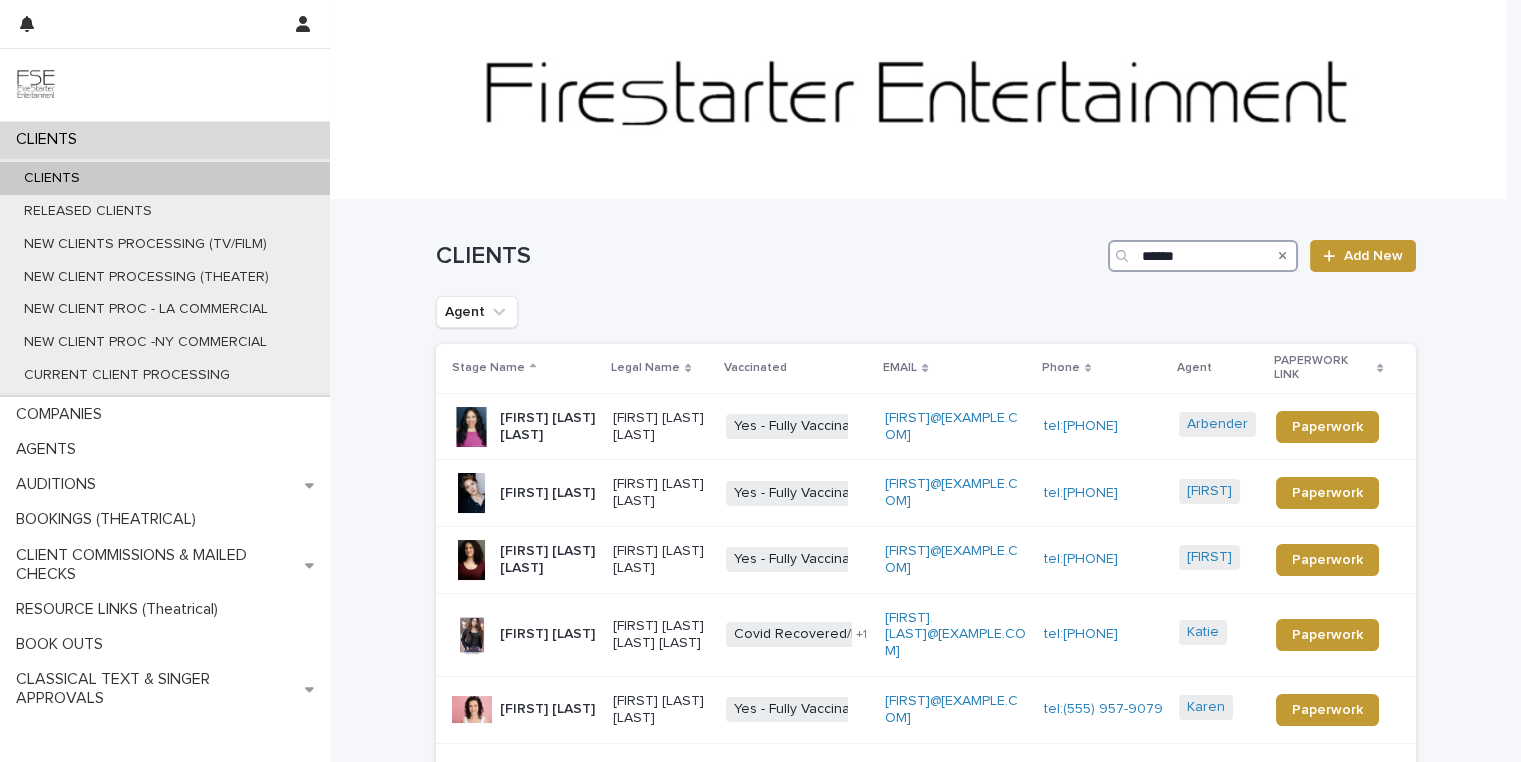 click on "*****" at bounding box center (1203, 256) 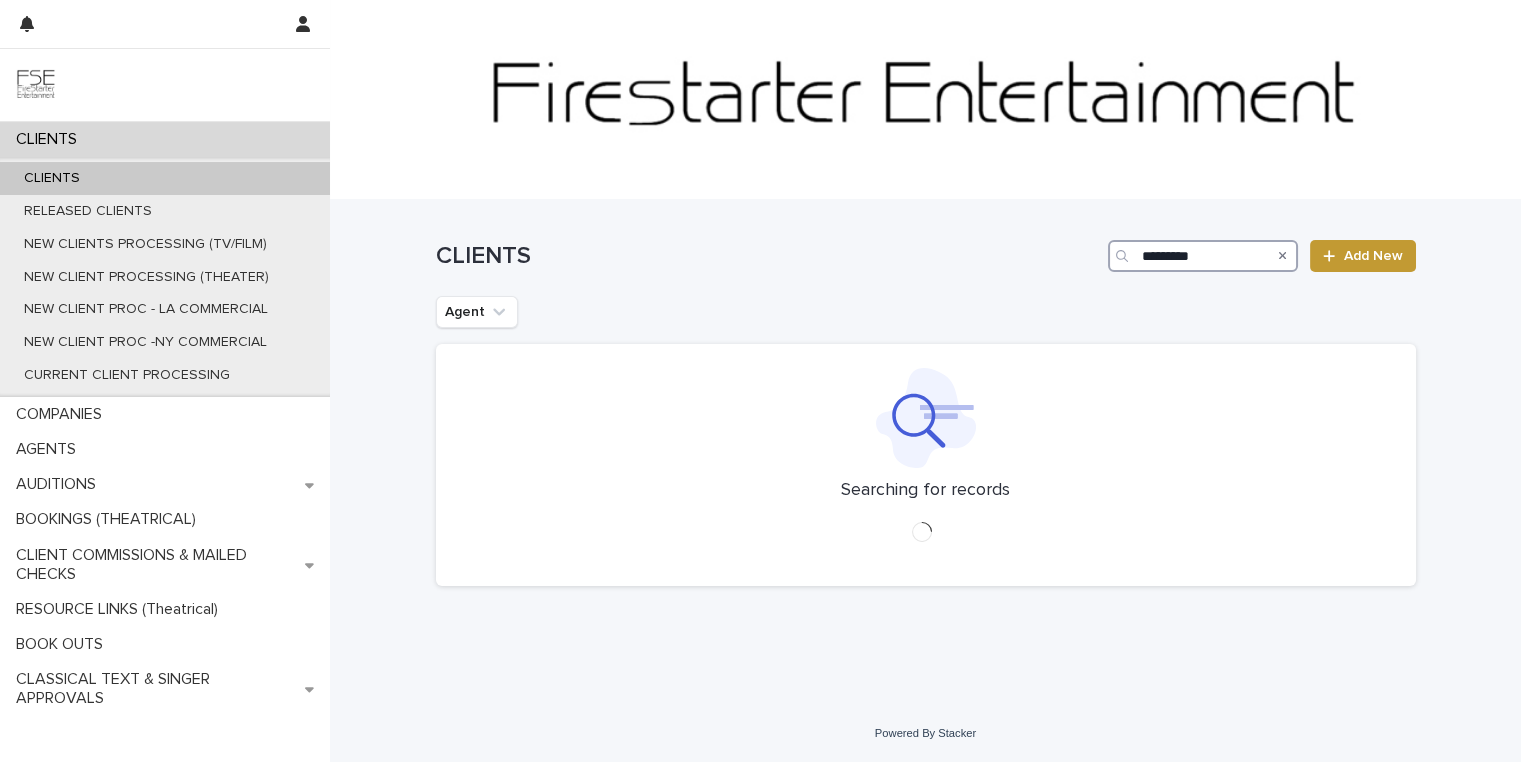 type on "*********" 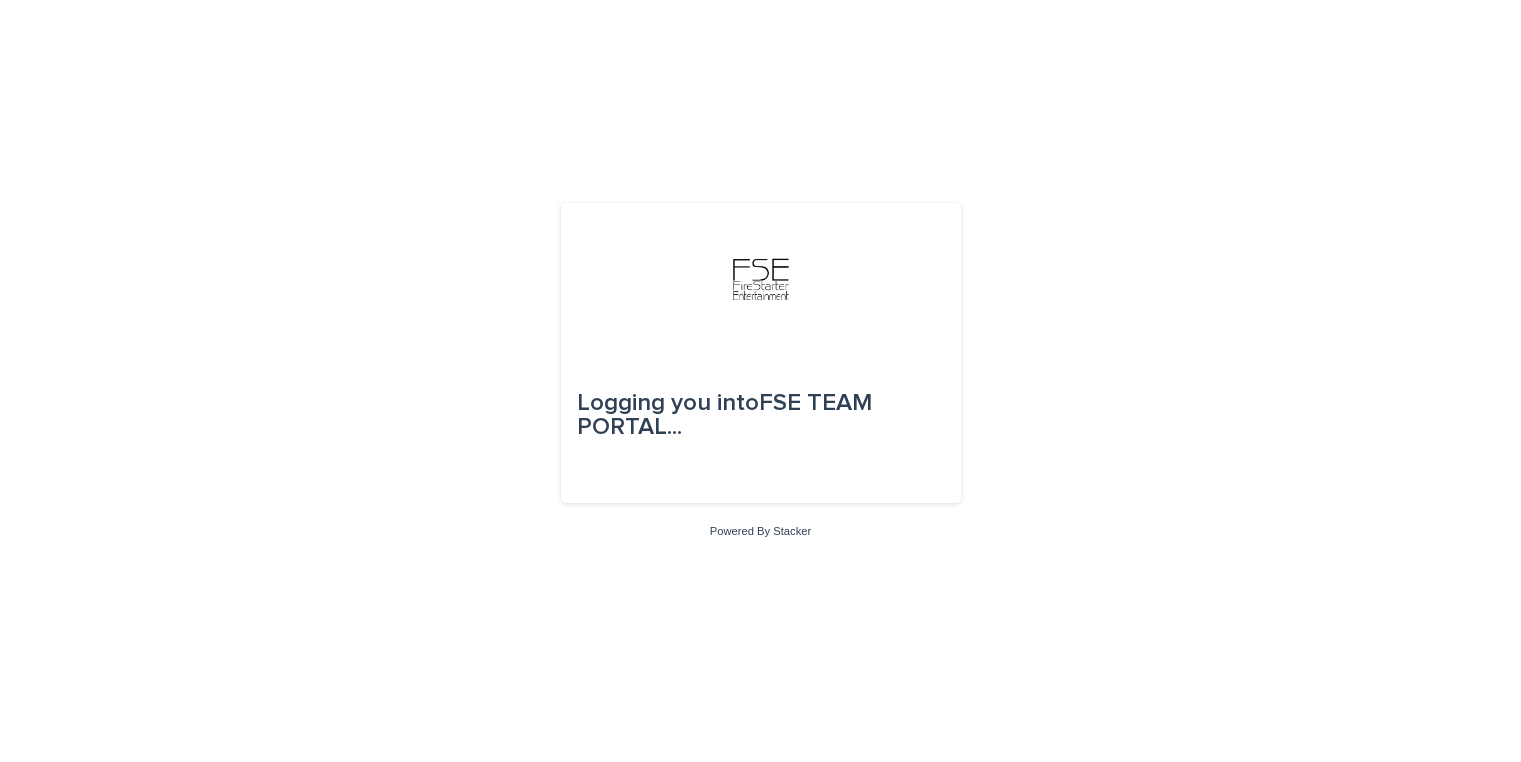 scroll, scrollTop: 0, scrollLeft: 0, axis: both 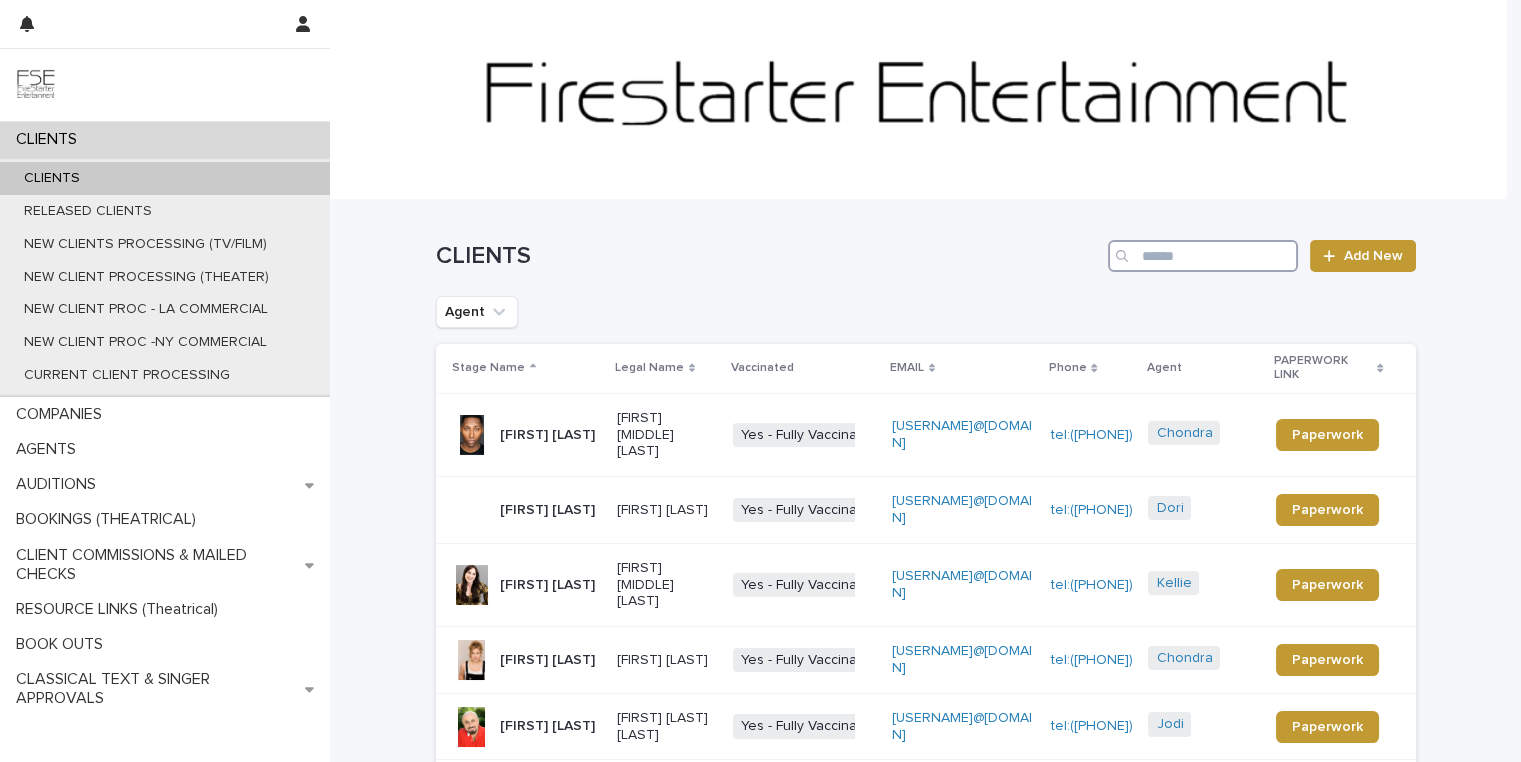 click at bounding box center [1203, 256] 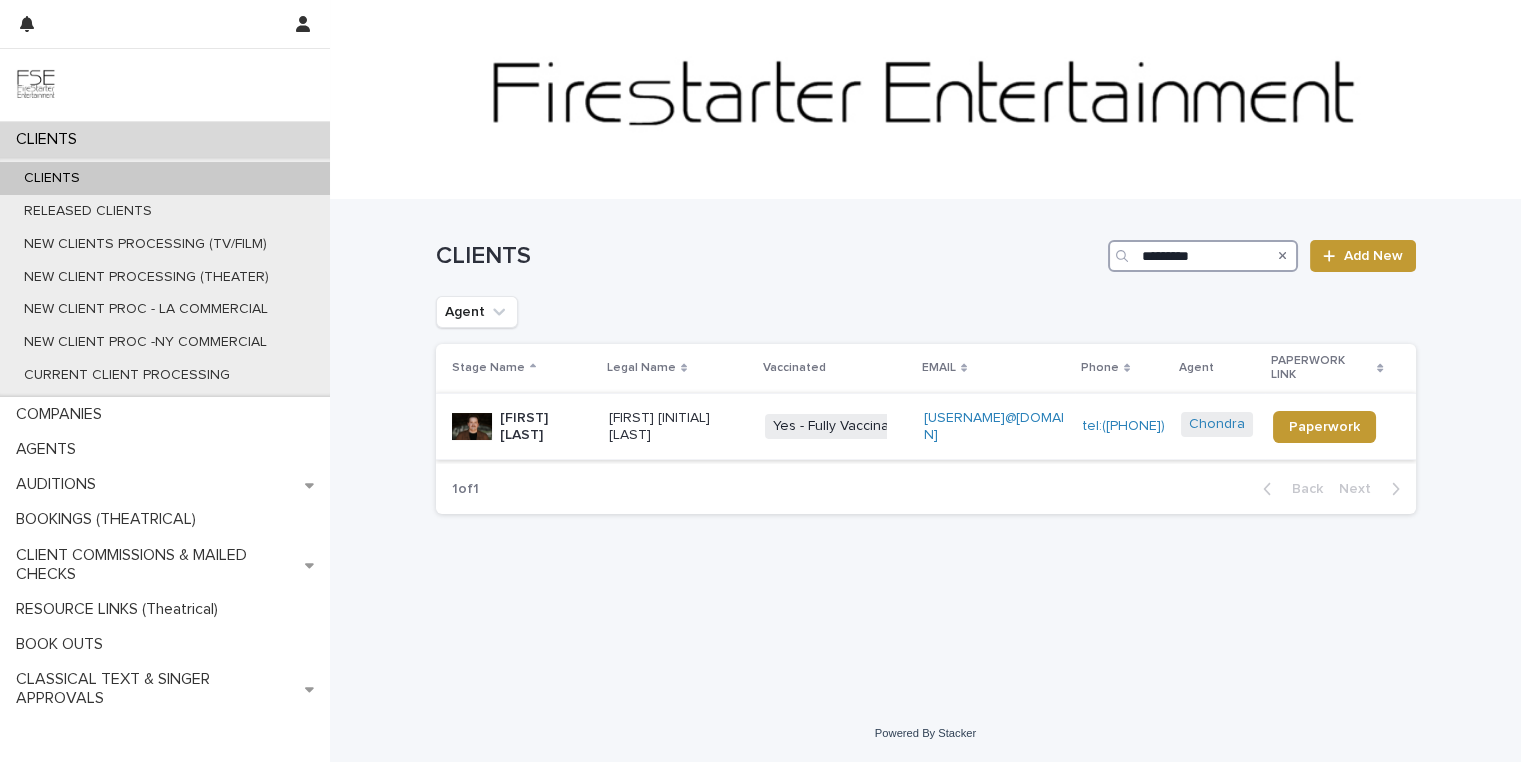 type on "*********" 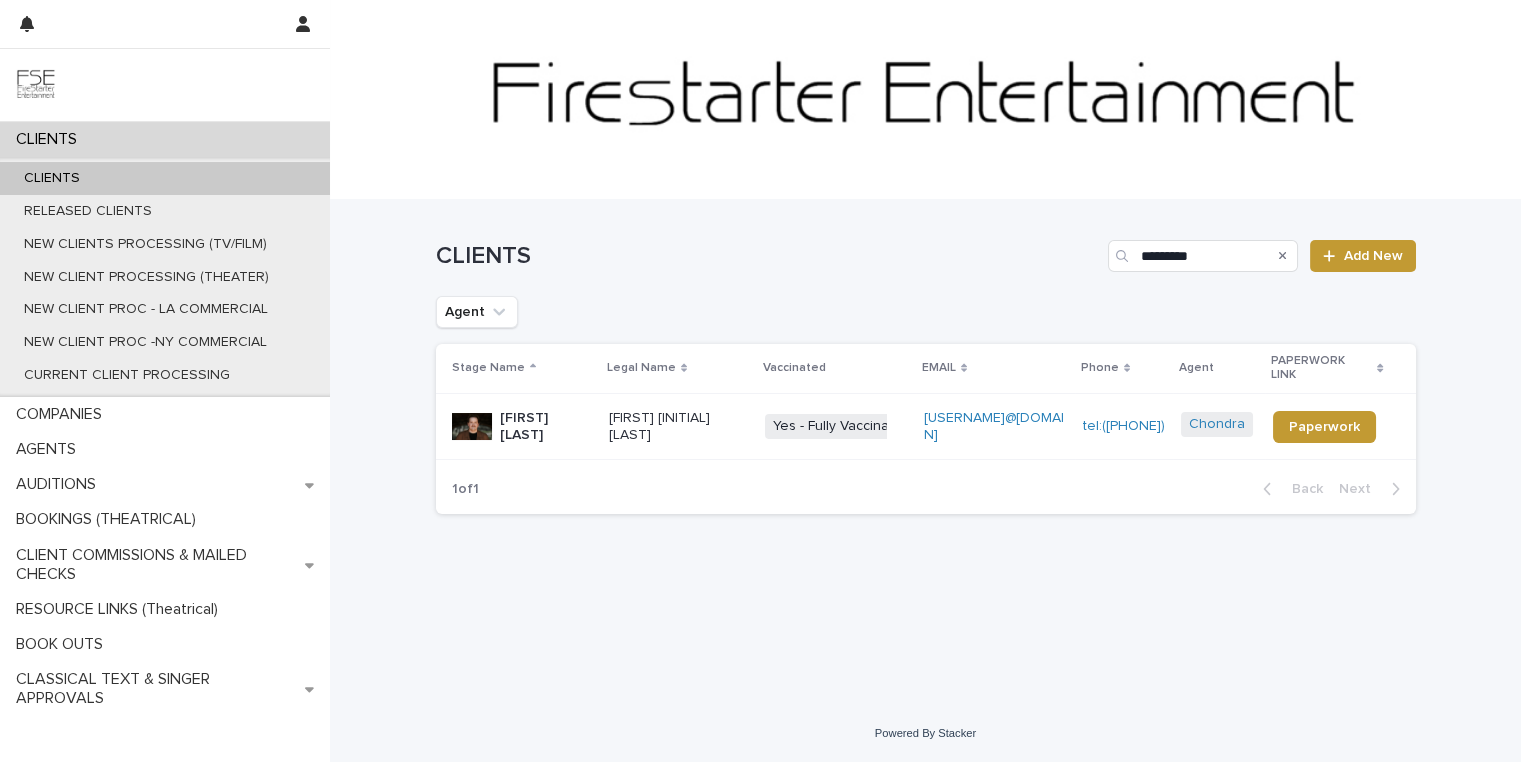 click on "[FIRST] [LAST]" at bounding box center (546, 427) 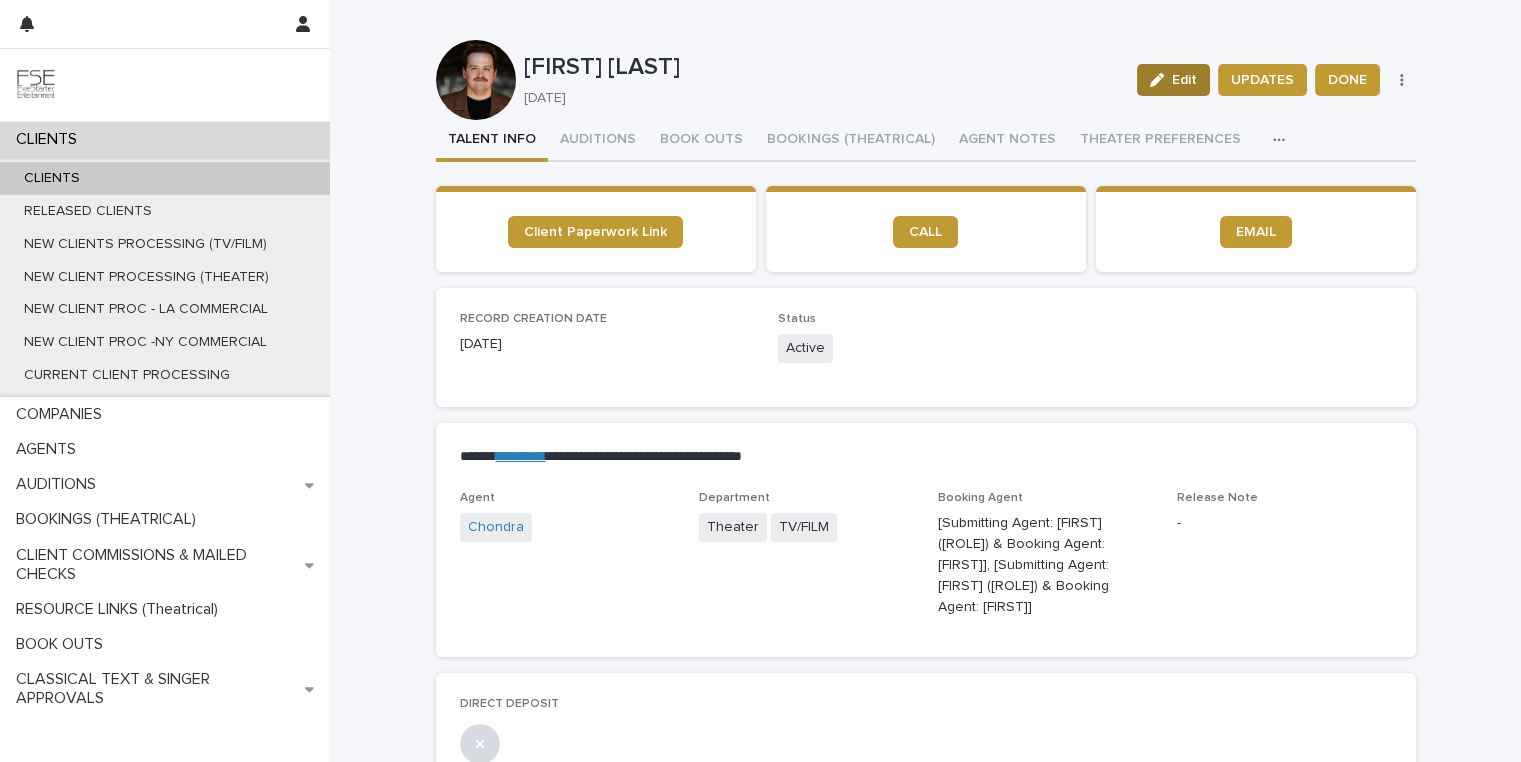click on "Edit" at bounding box center (1173, 80) 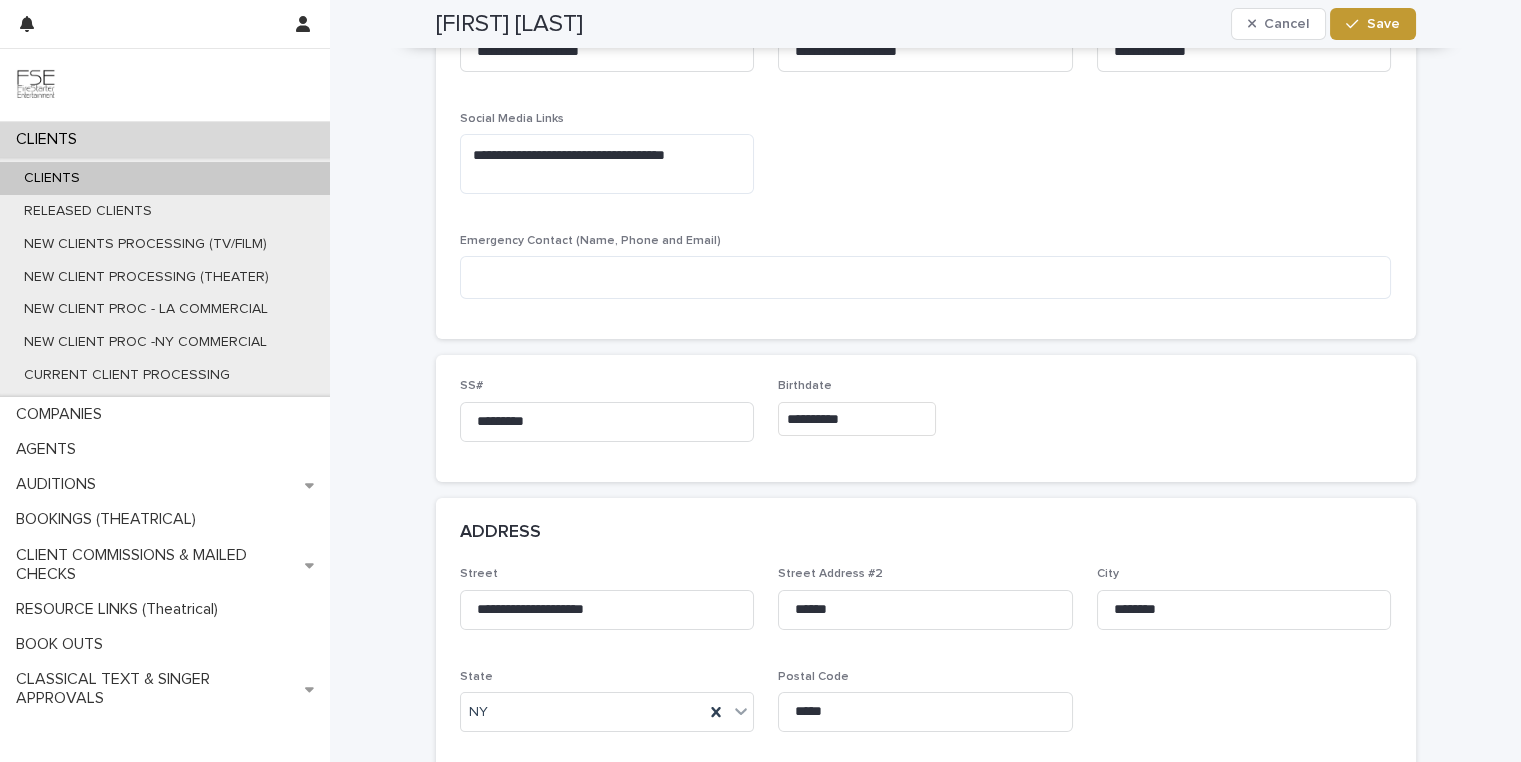 scroll, scrollTop: 1144, scrollLeft: 0, axis: vertical 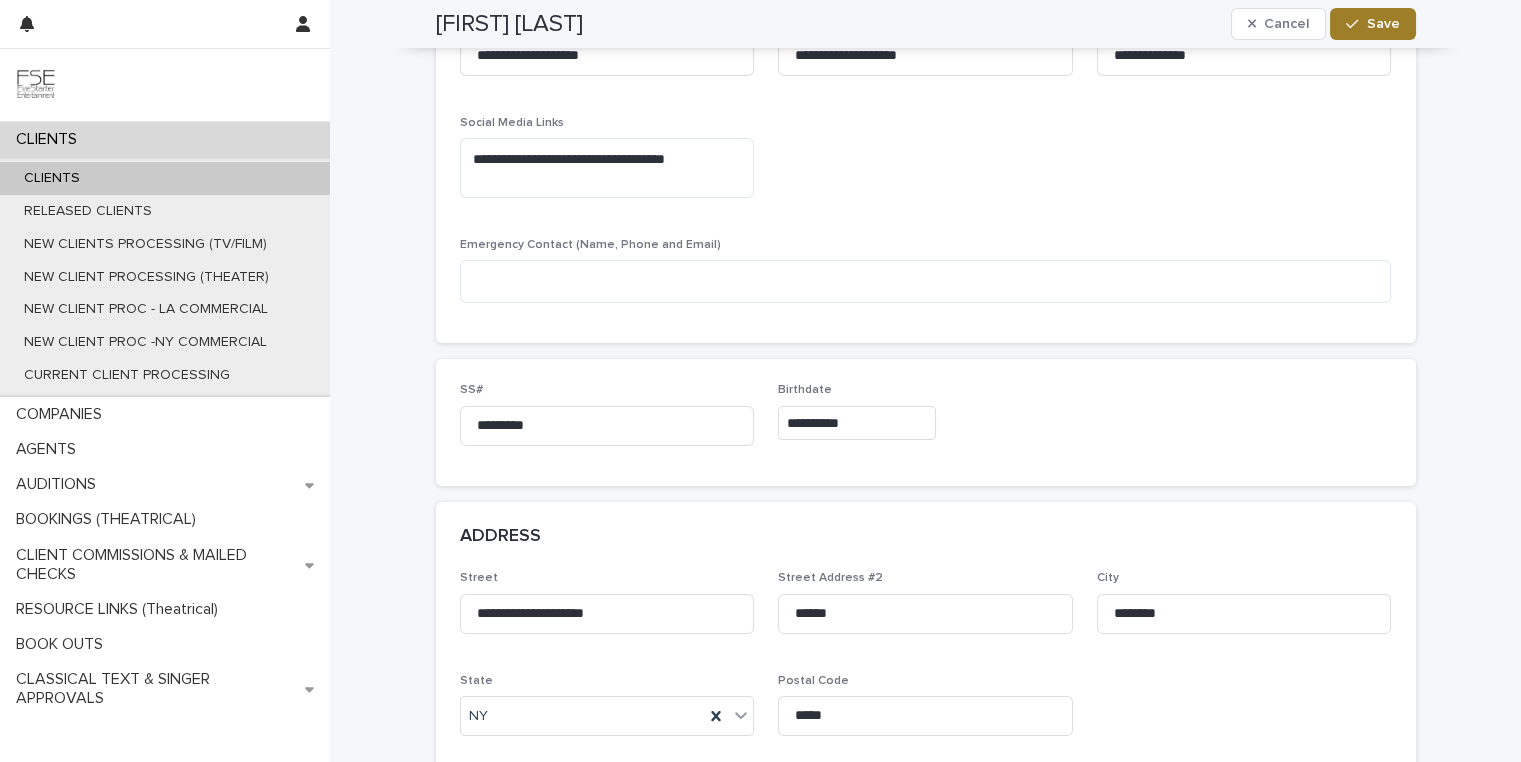click on "Save" at bounding box center [1383, 24] 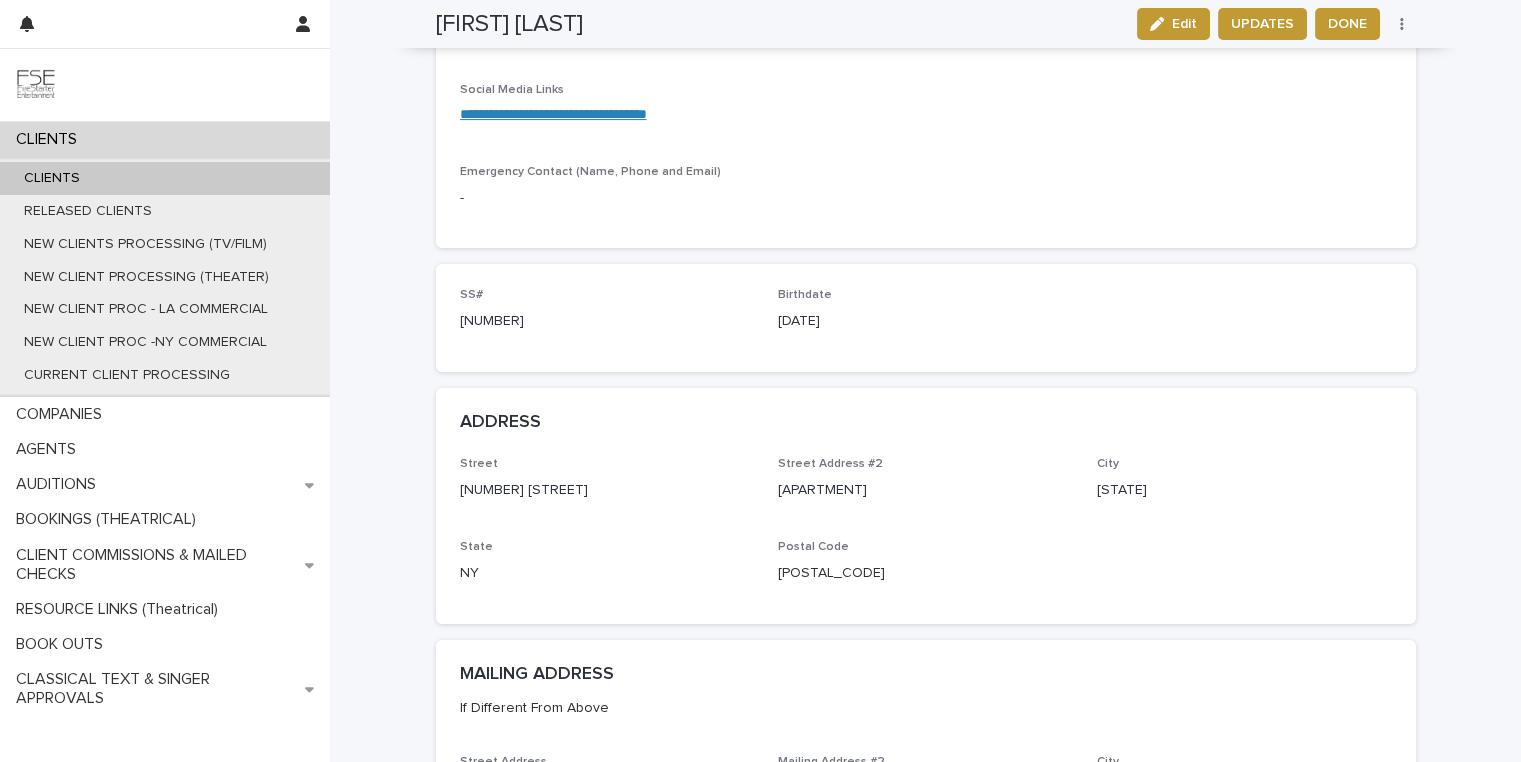 click at bounding box center (36, 85) 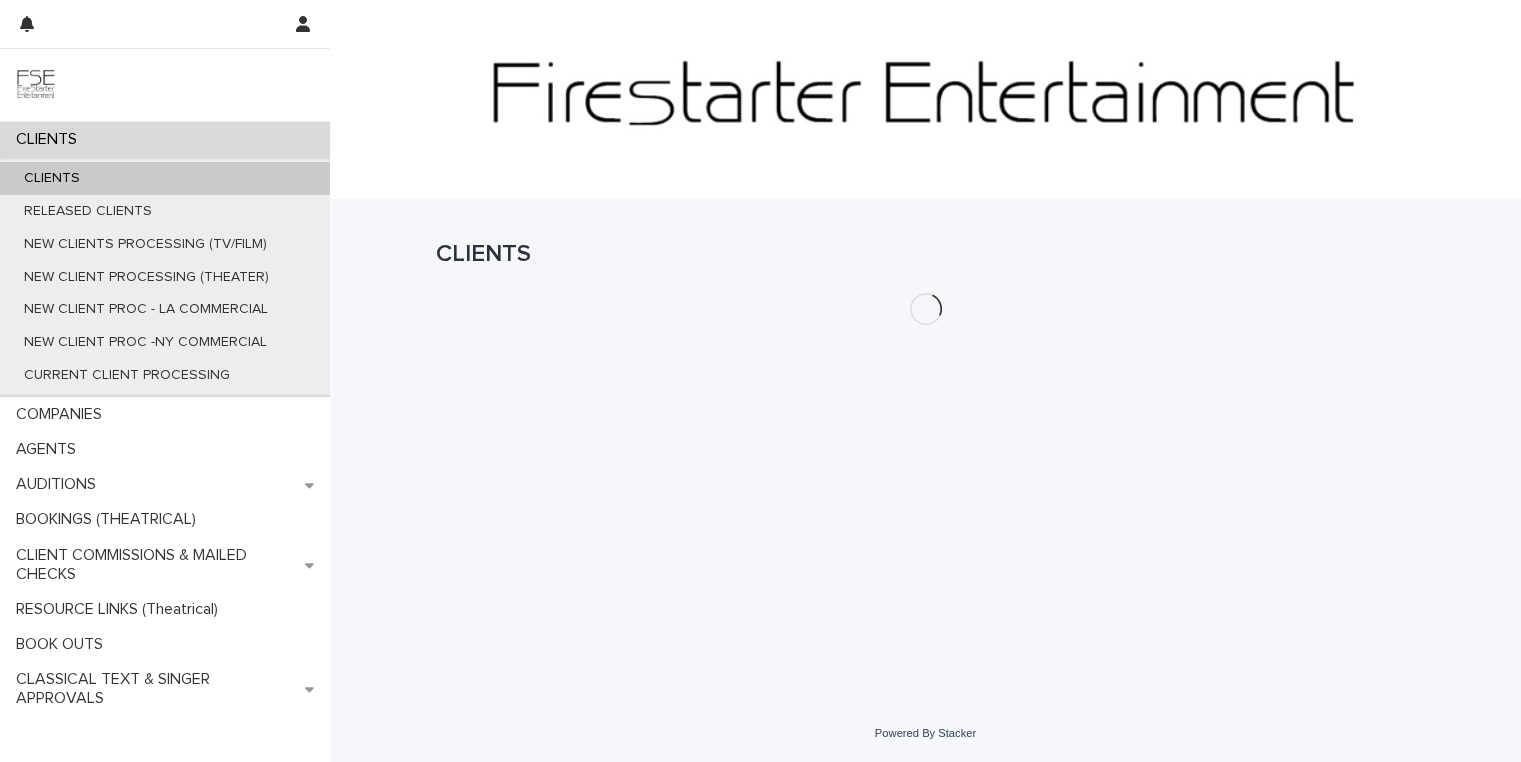 scroll, scrollTop: 0, scrollLeft: 0, axis: both 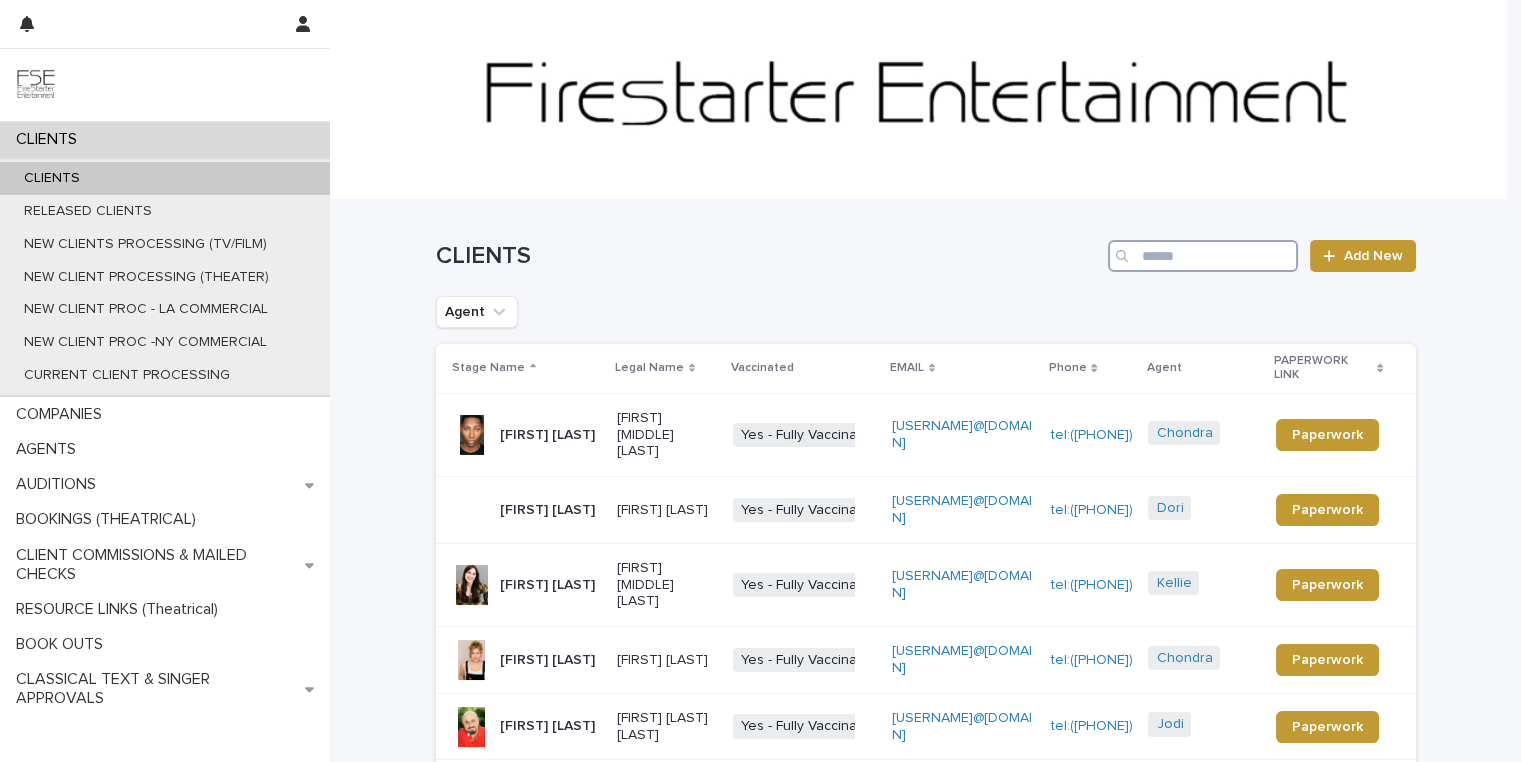 click at bounding box center [1203, 256] 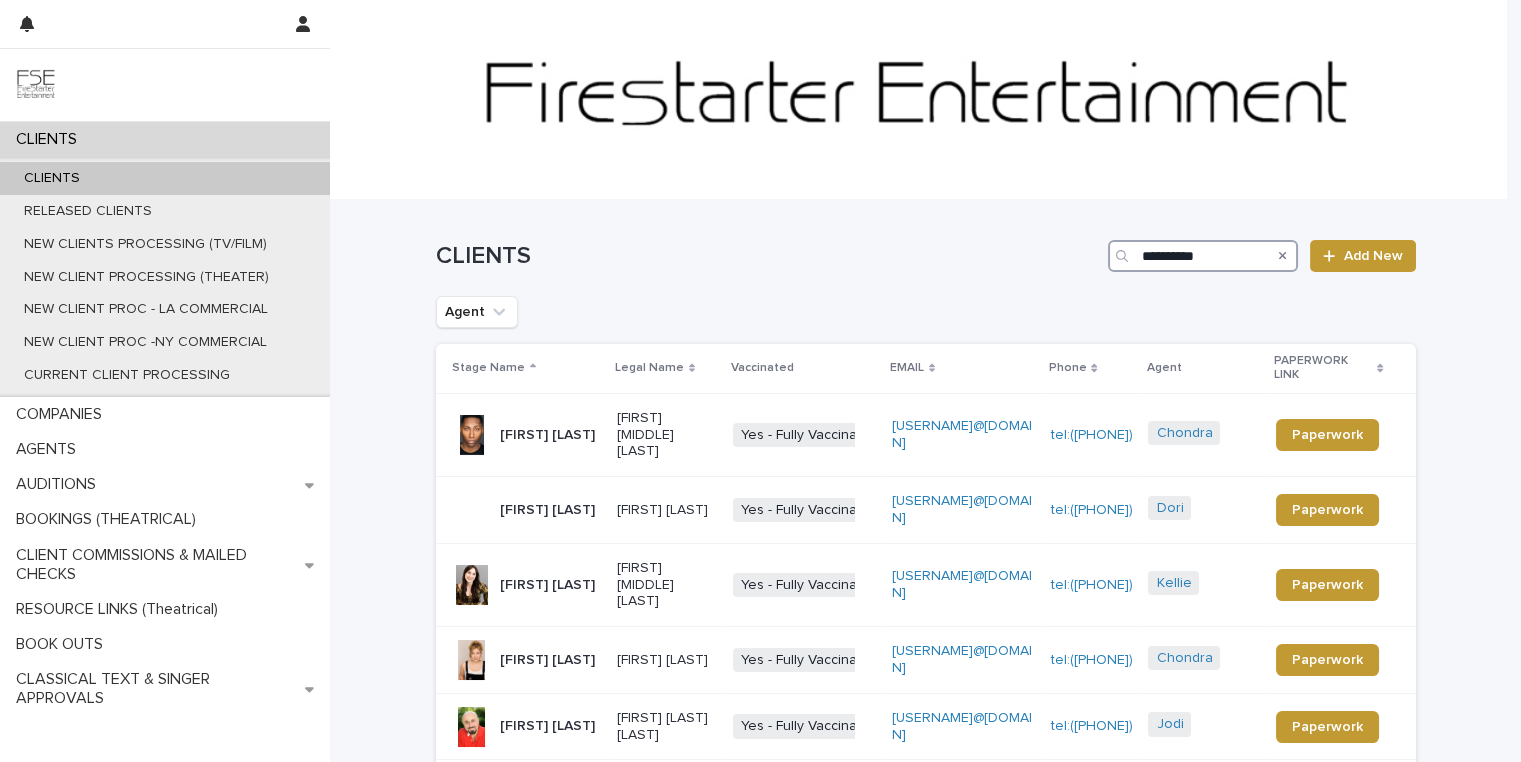 type on "**********" 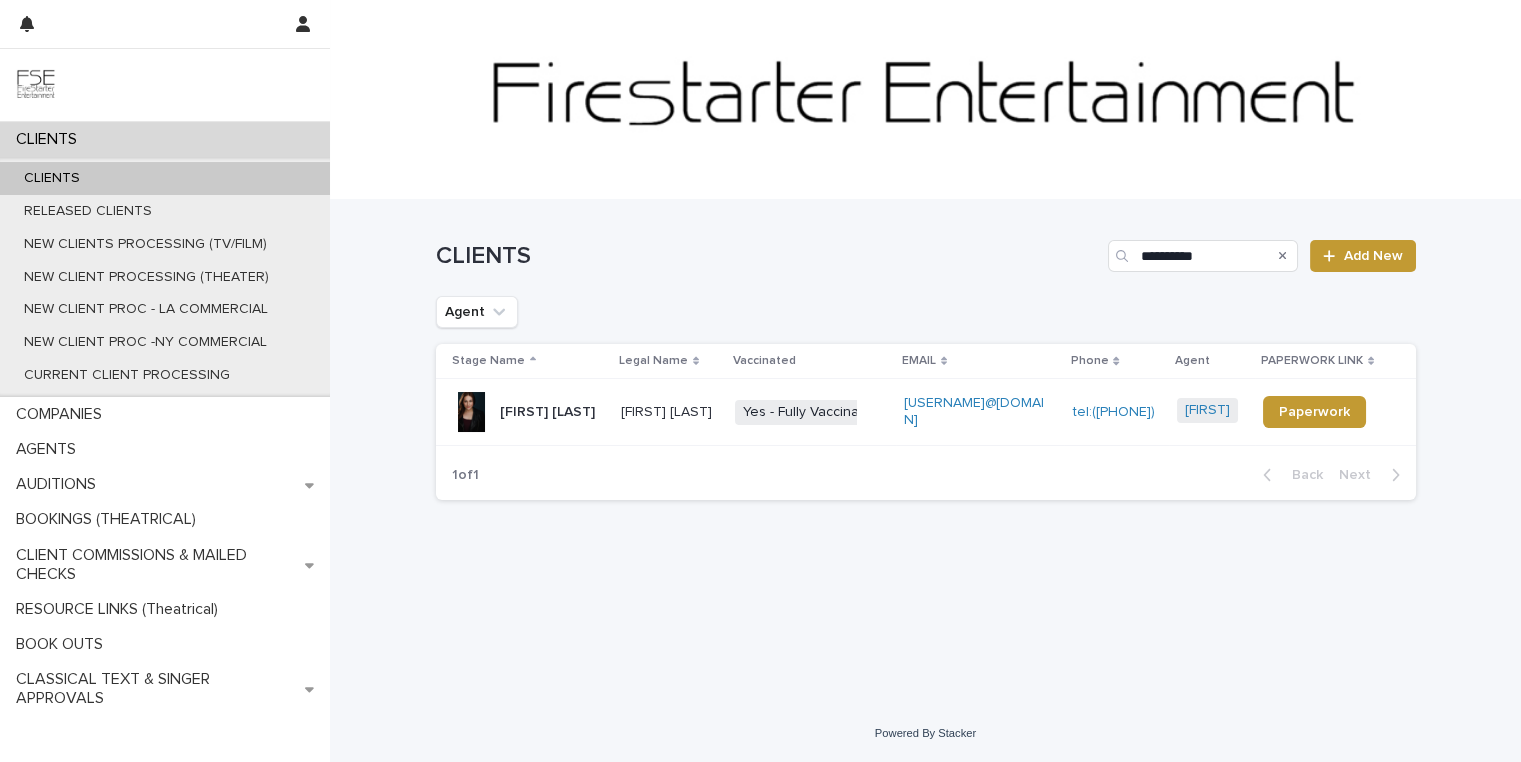click on "[FIRST] [LAST]" at bounding box center [670, 412] 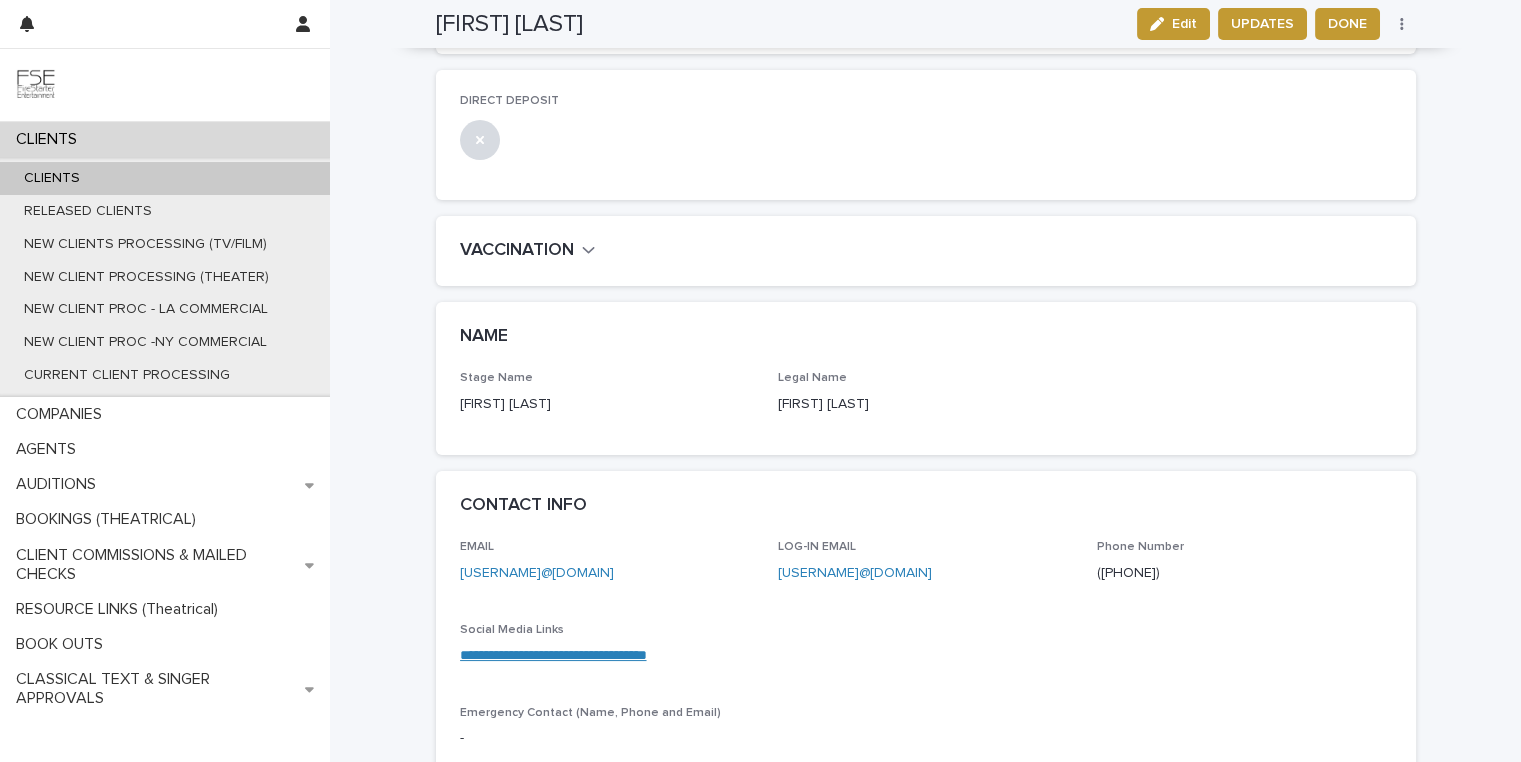 scroll, scrollTop: 612, scrollLeft: 0, axis: vertical 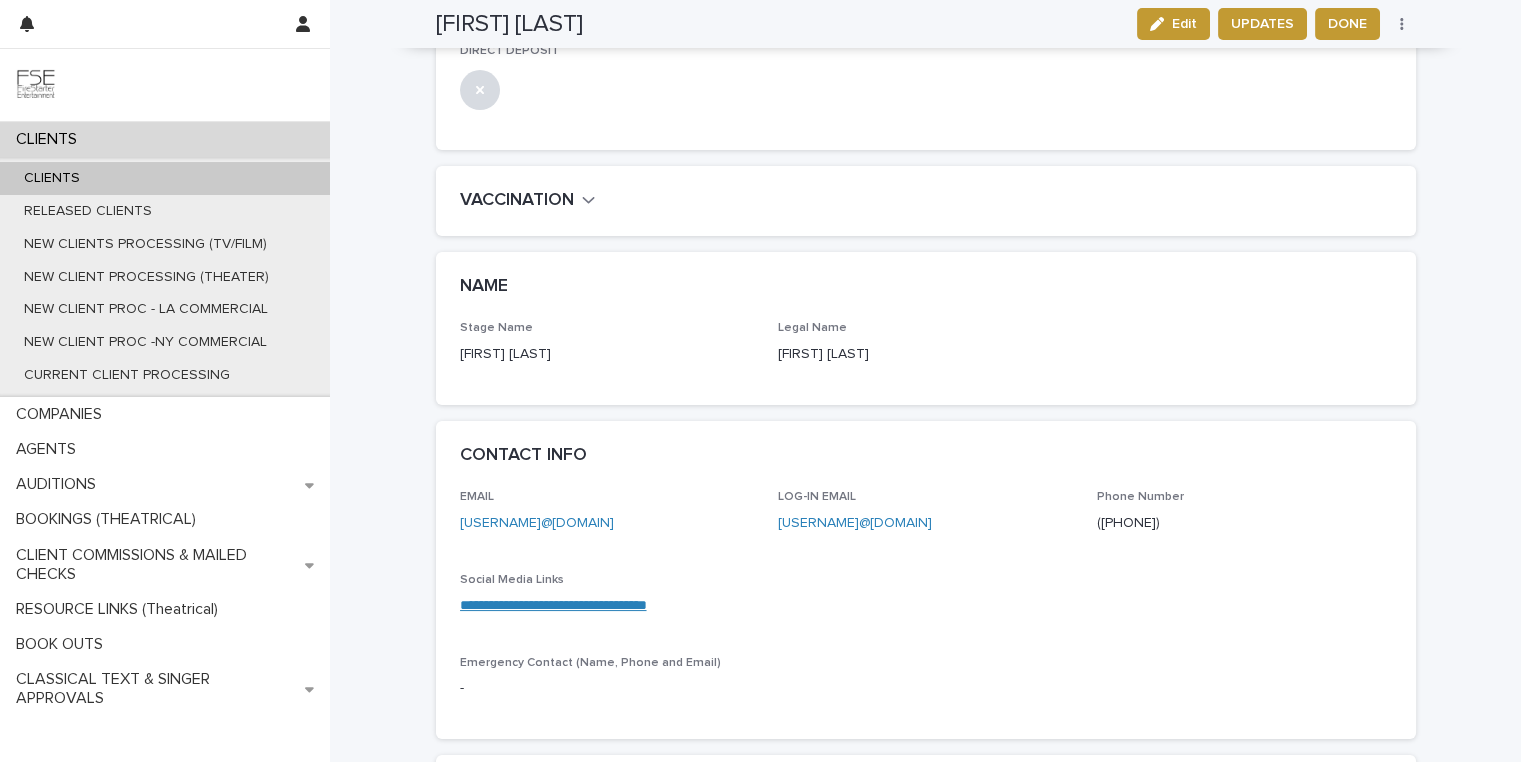 click at bounding box center (36, 85) 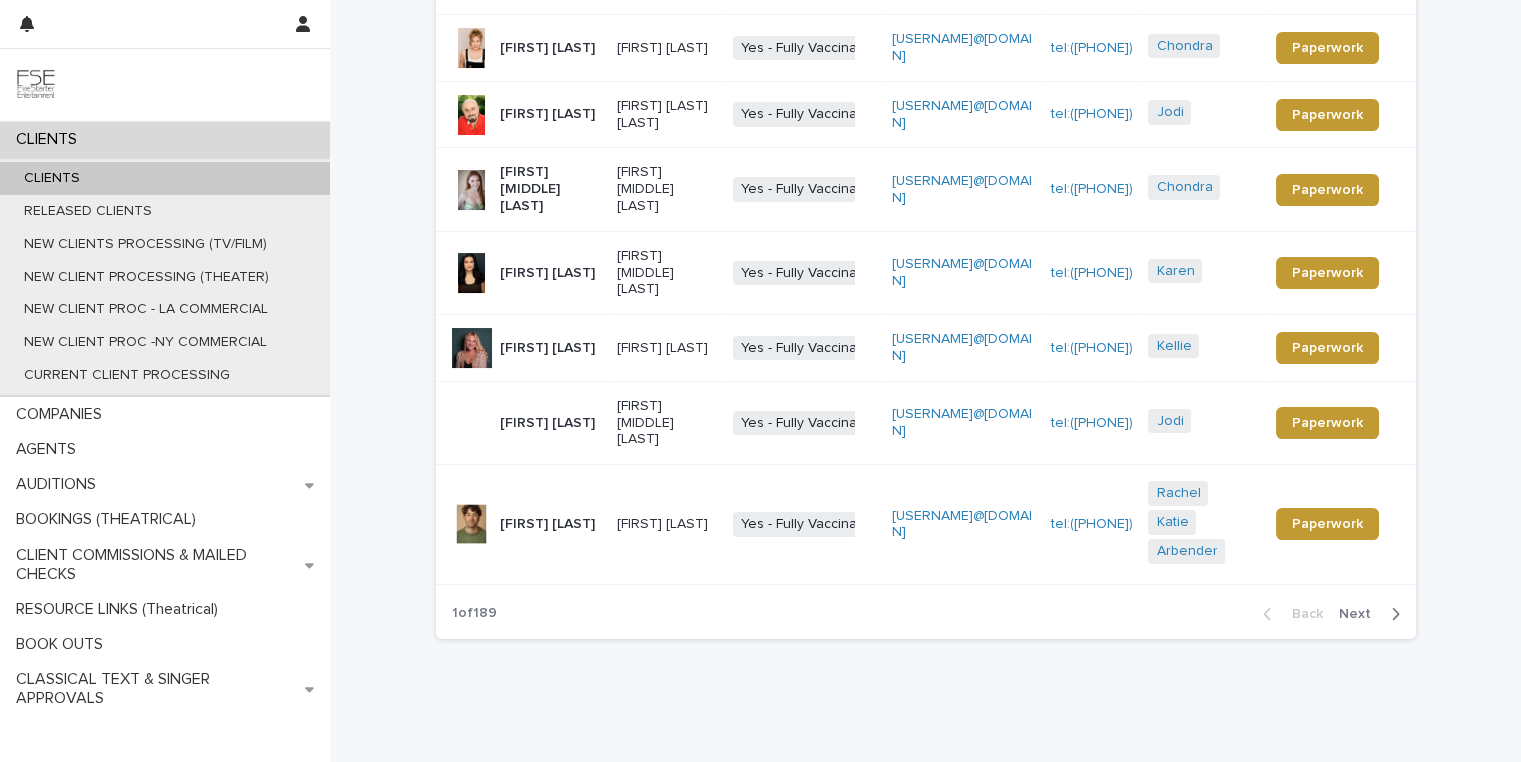 scroll, scrollTop: 0, scrollLeft: 0, axis: both 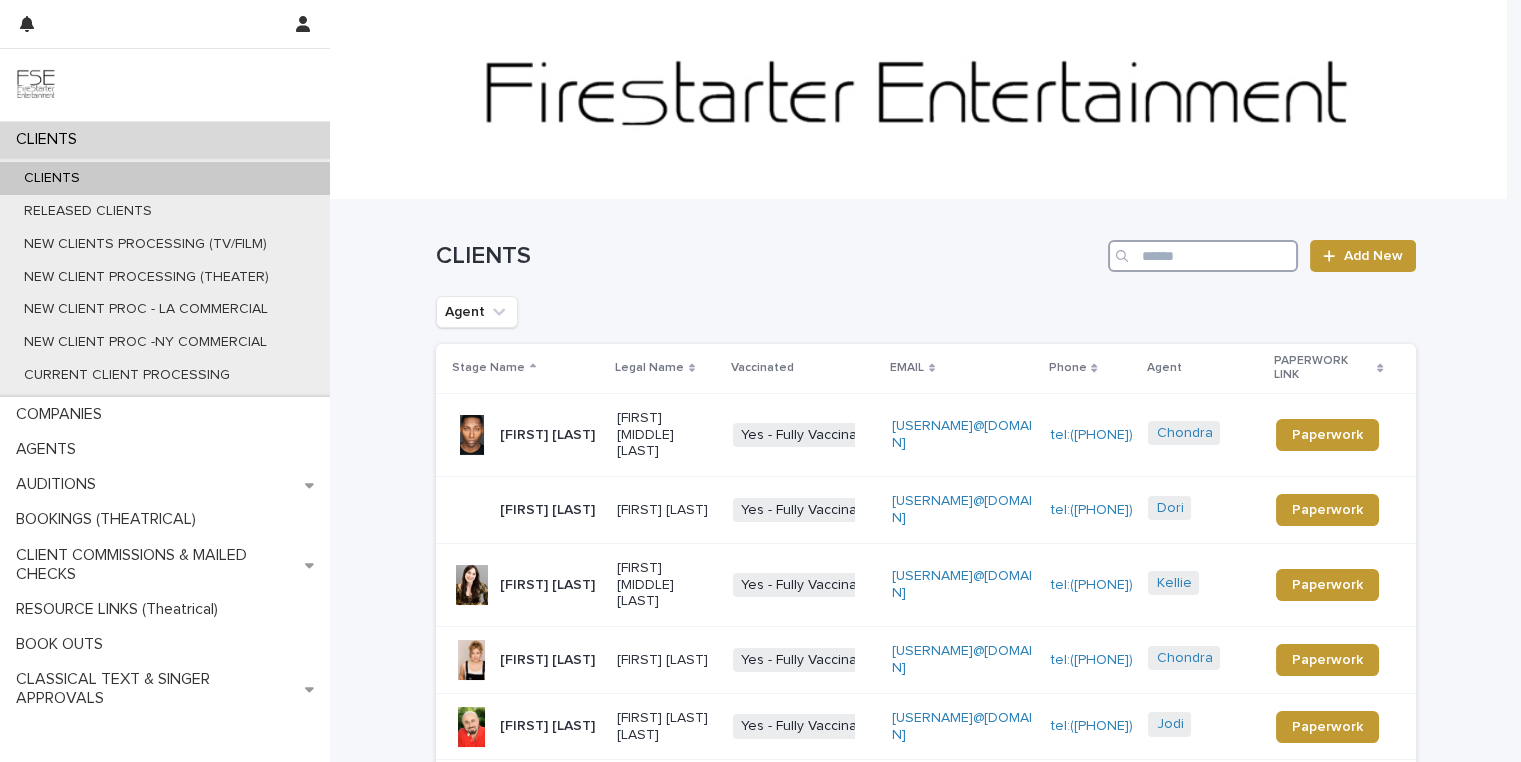 click at bounding box center [1203, 256] 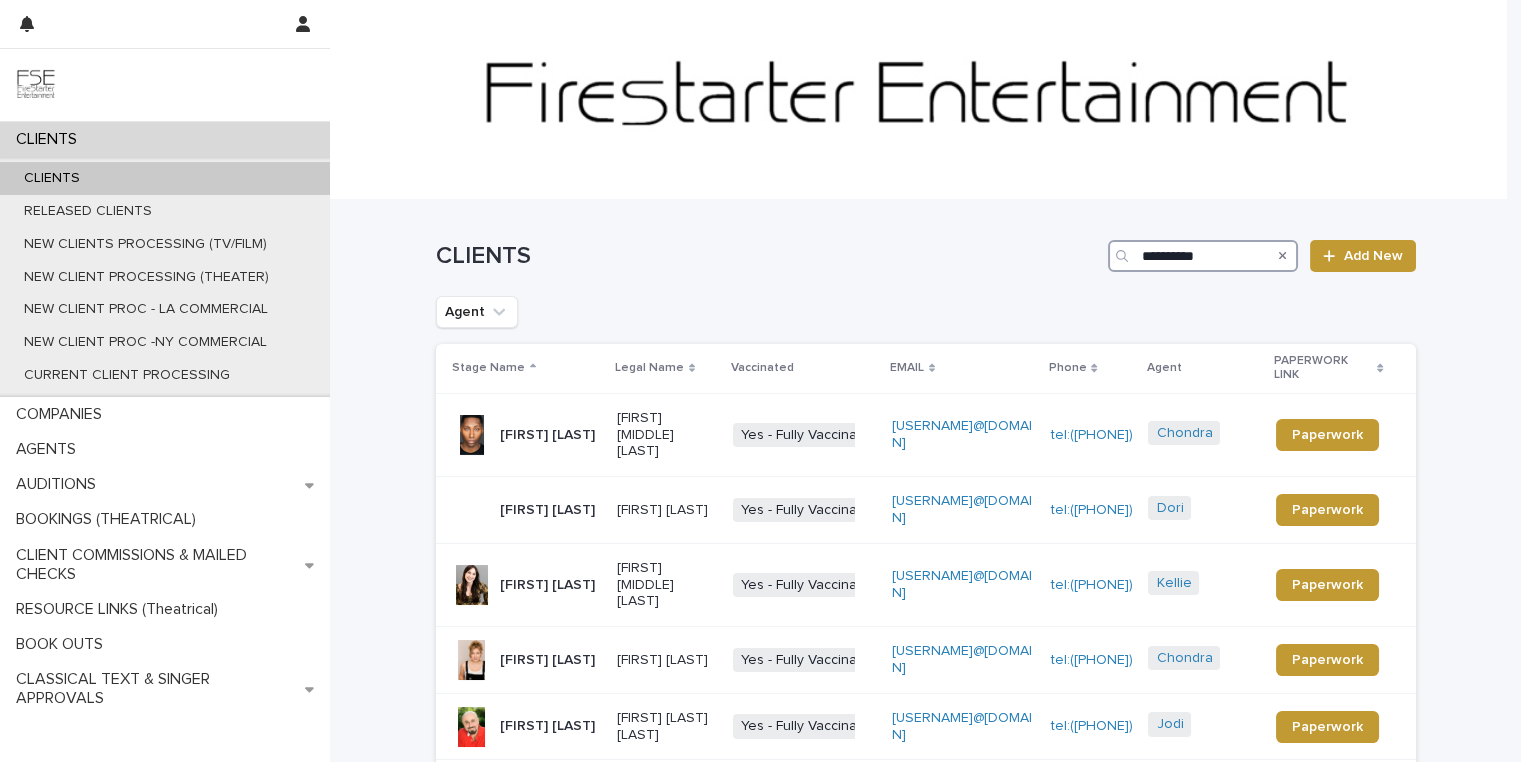 type on "**********" 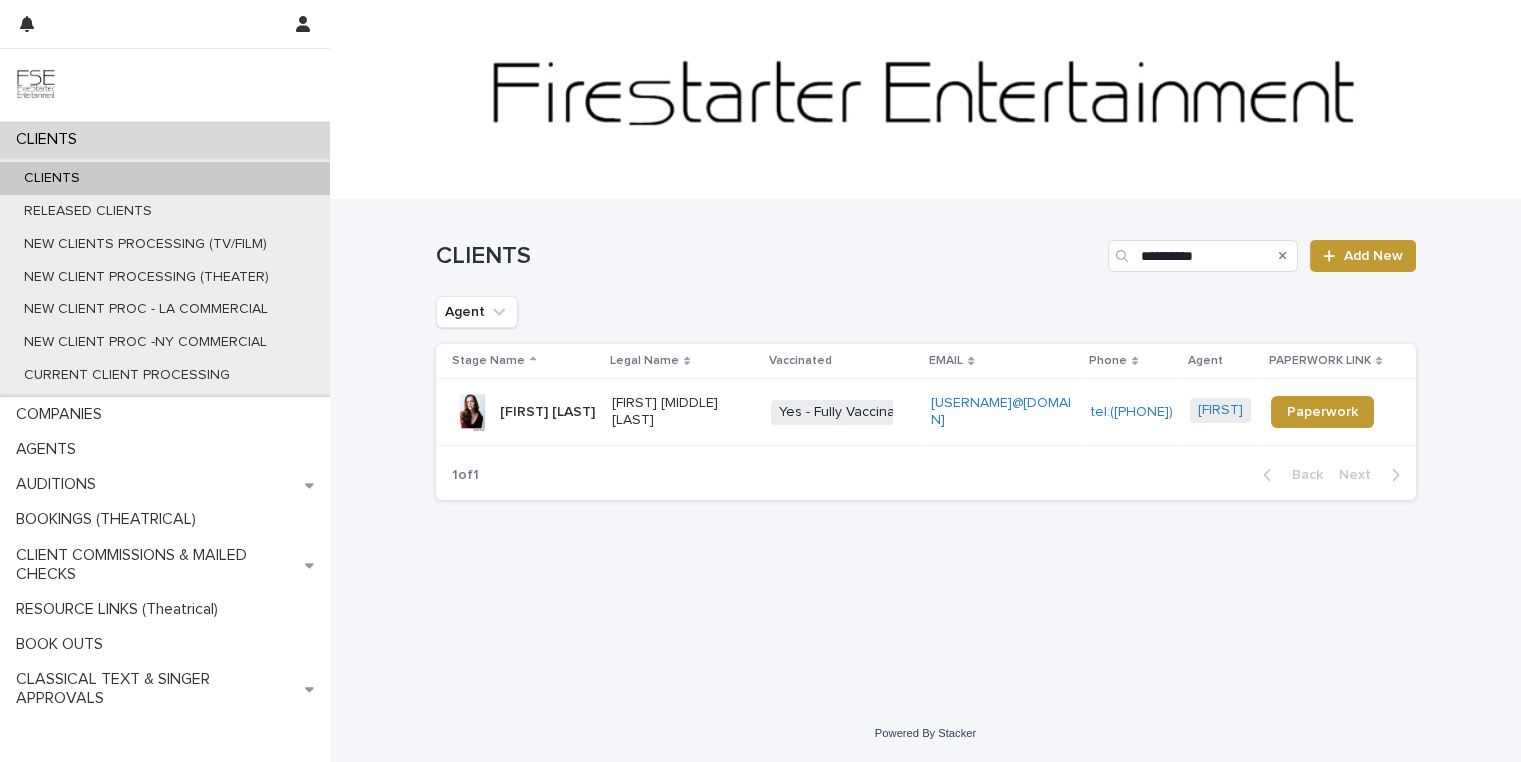 click on "[FIRST] [MIDDLE] [LAST]" at bounding box center [684, 412] 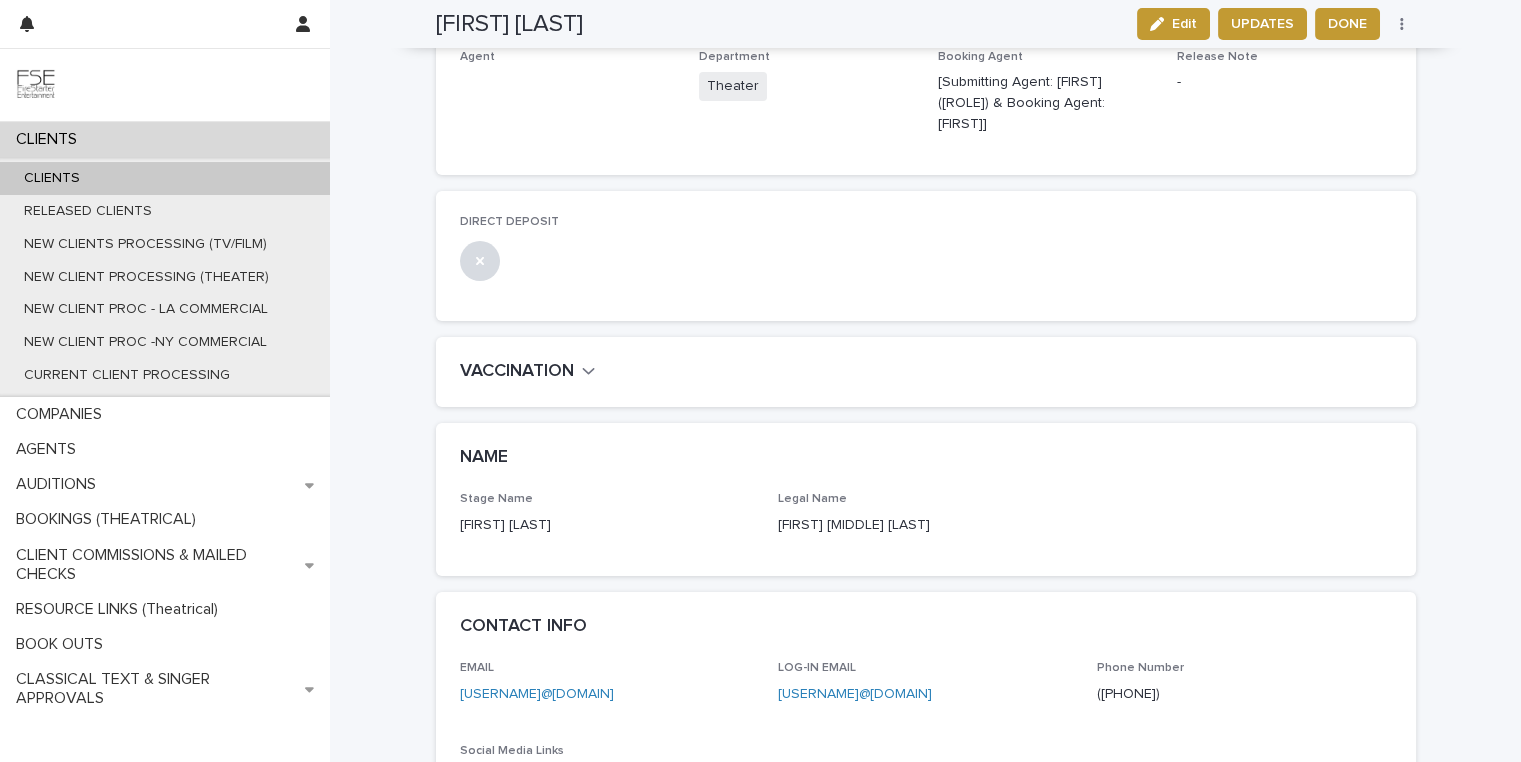 scroll, scrollTop: 634, scrollLeft: 0, axis: vertical 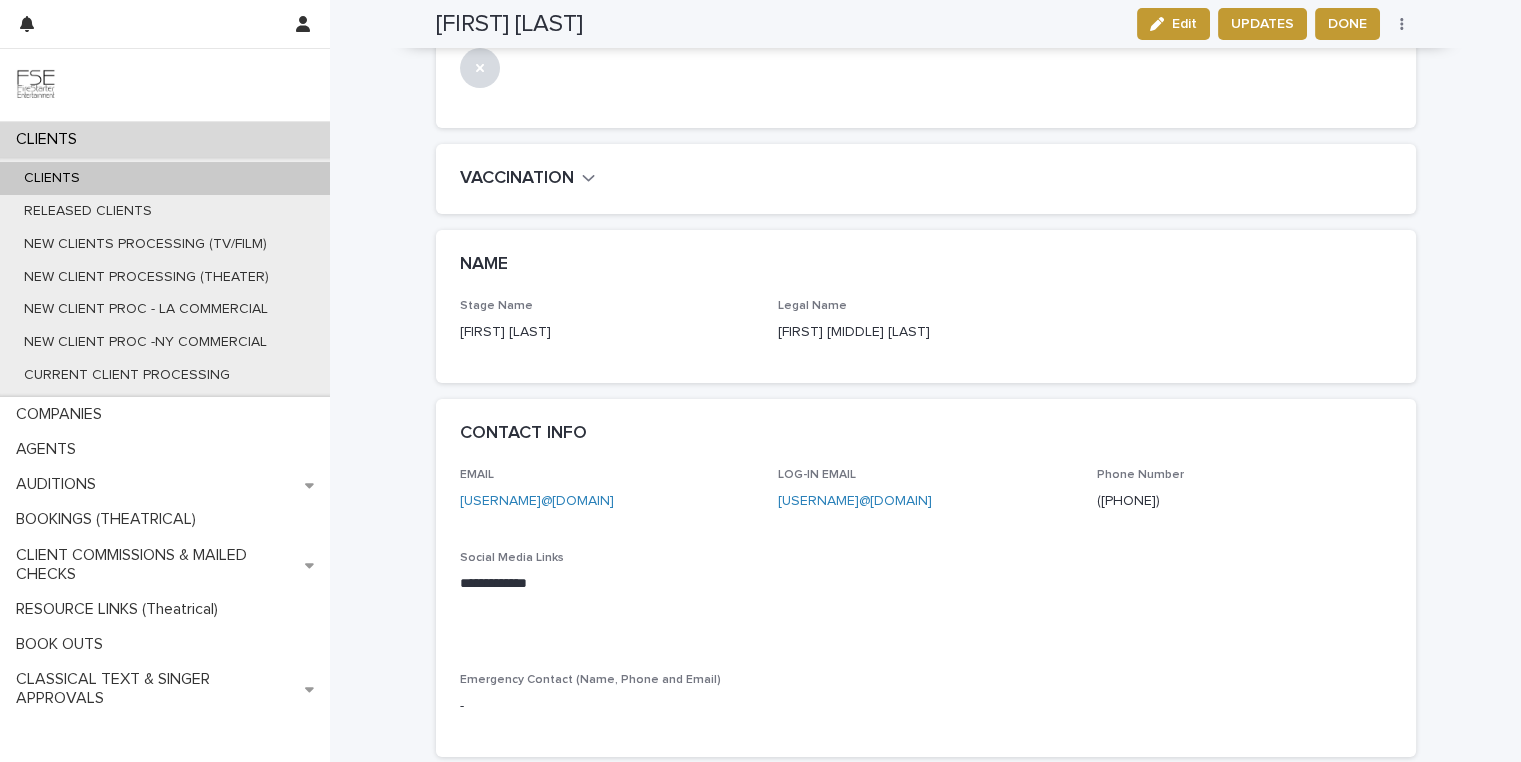 click at bounding box center (36, 85) 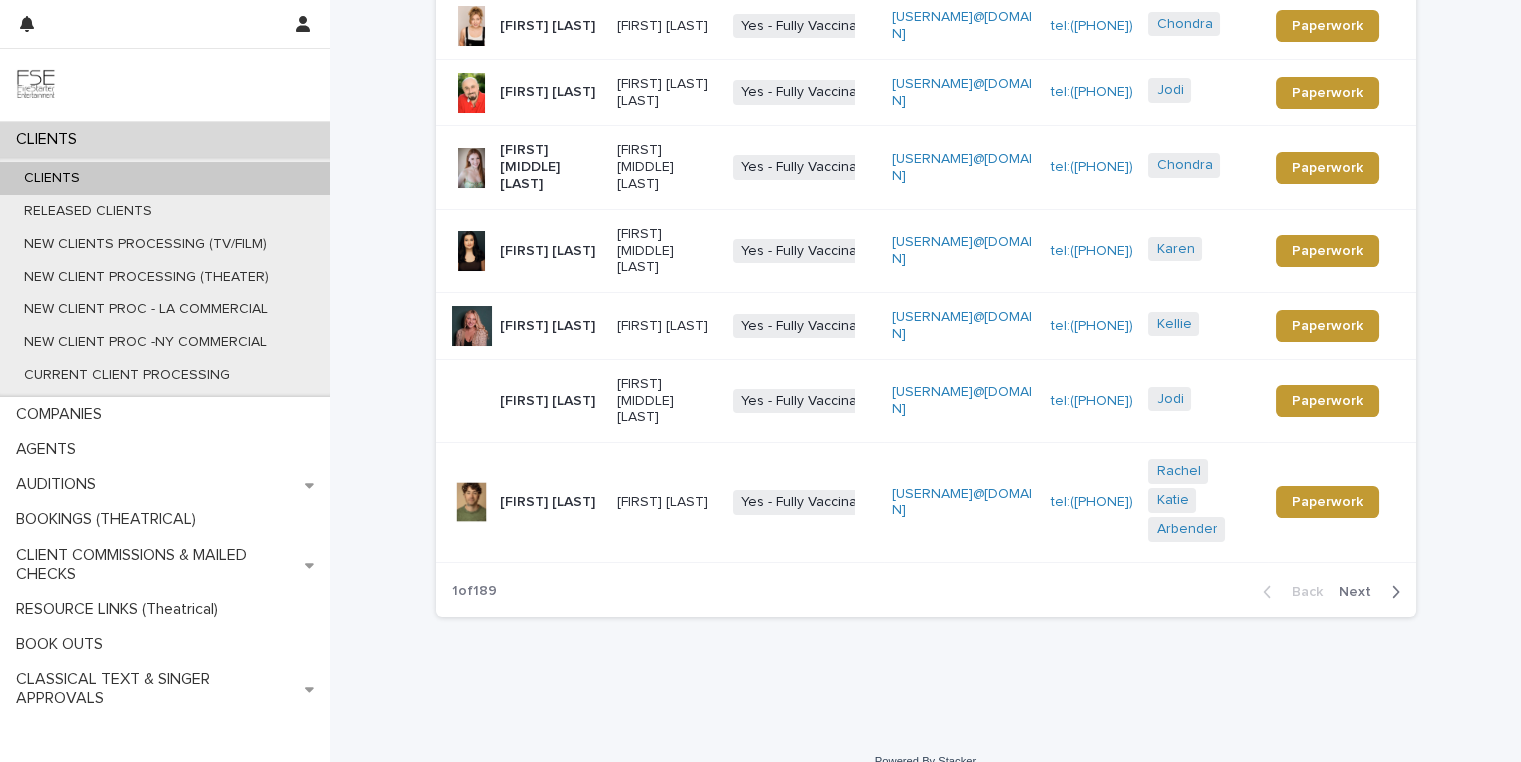 scroll, scrollTop: 0, scrollLeft: 0, axis: both 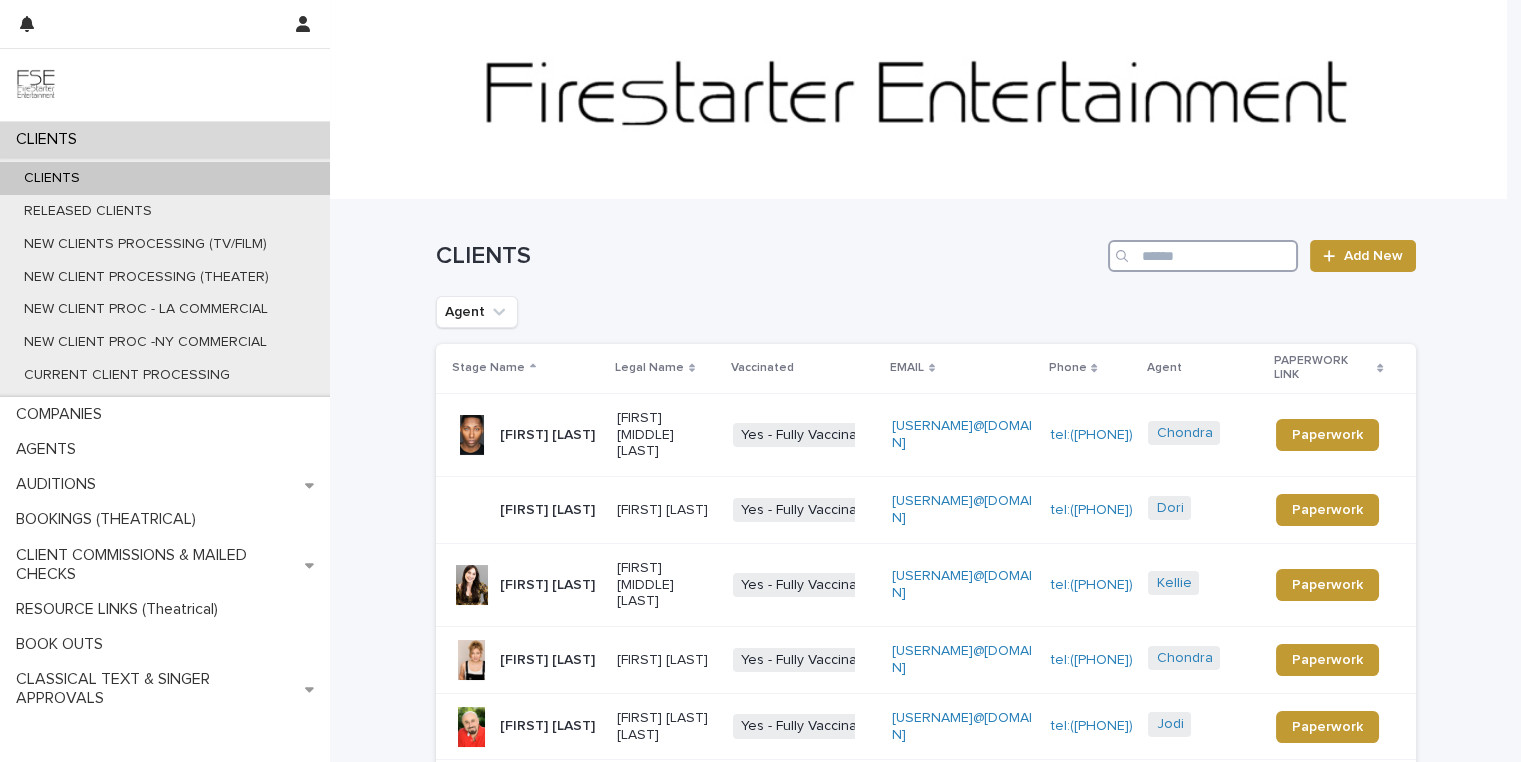 click at bounding box center (1203, 256) 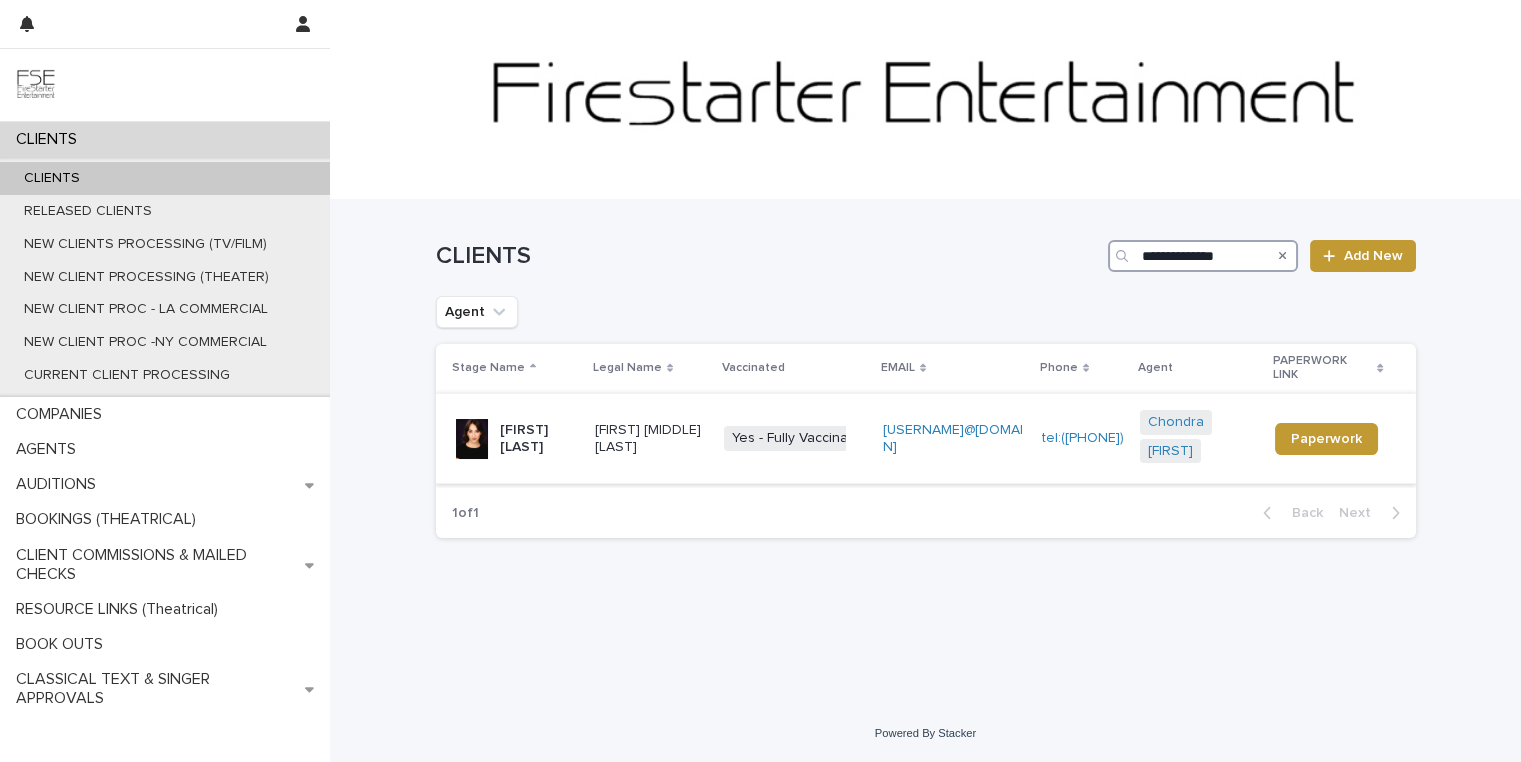 type on "**********" 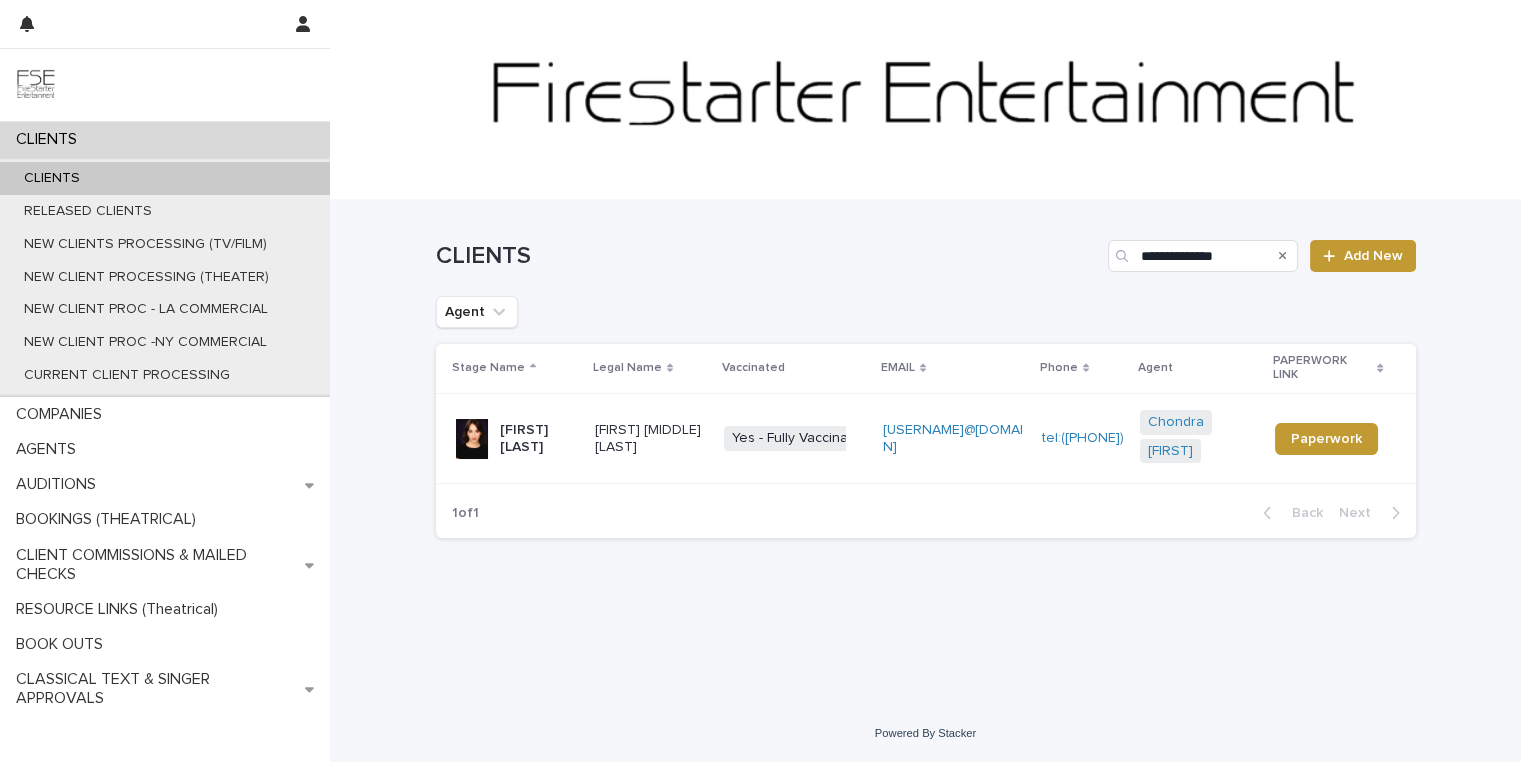 click on "[FIRST] [LAST]" at bounding box center [539, 439] 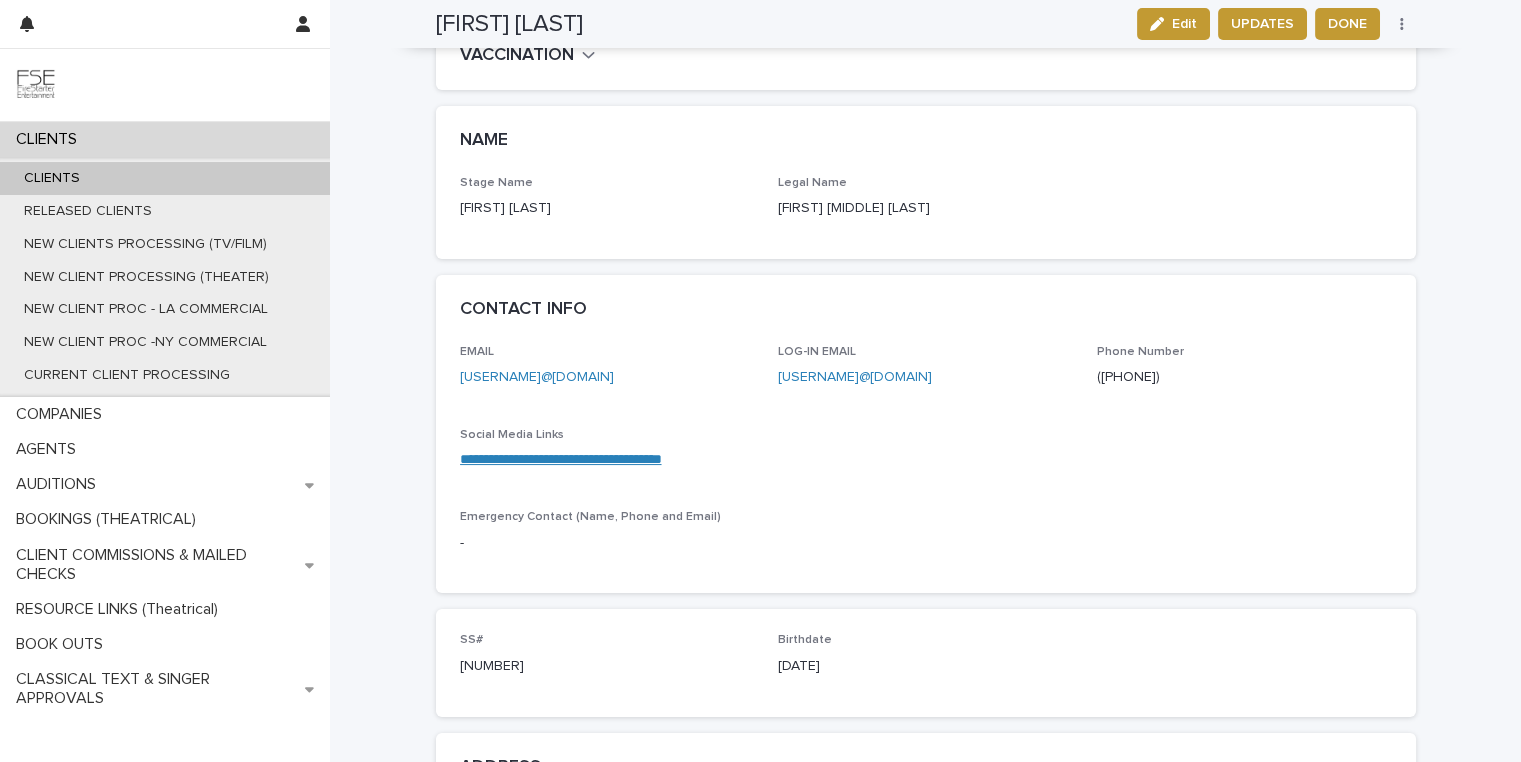 scroll, scrollTop: 815, scrollLeft: 0, axis: vertical 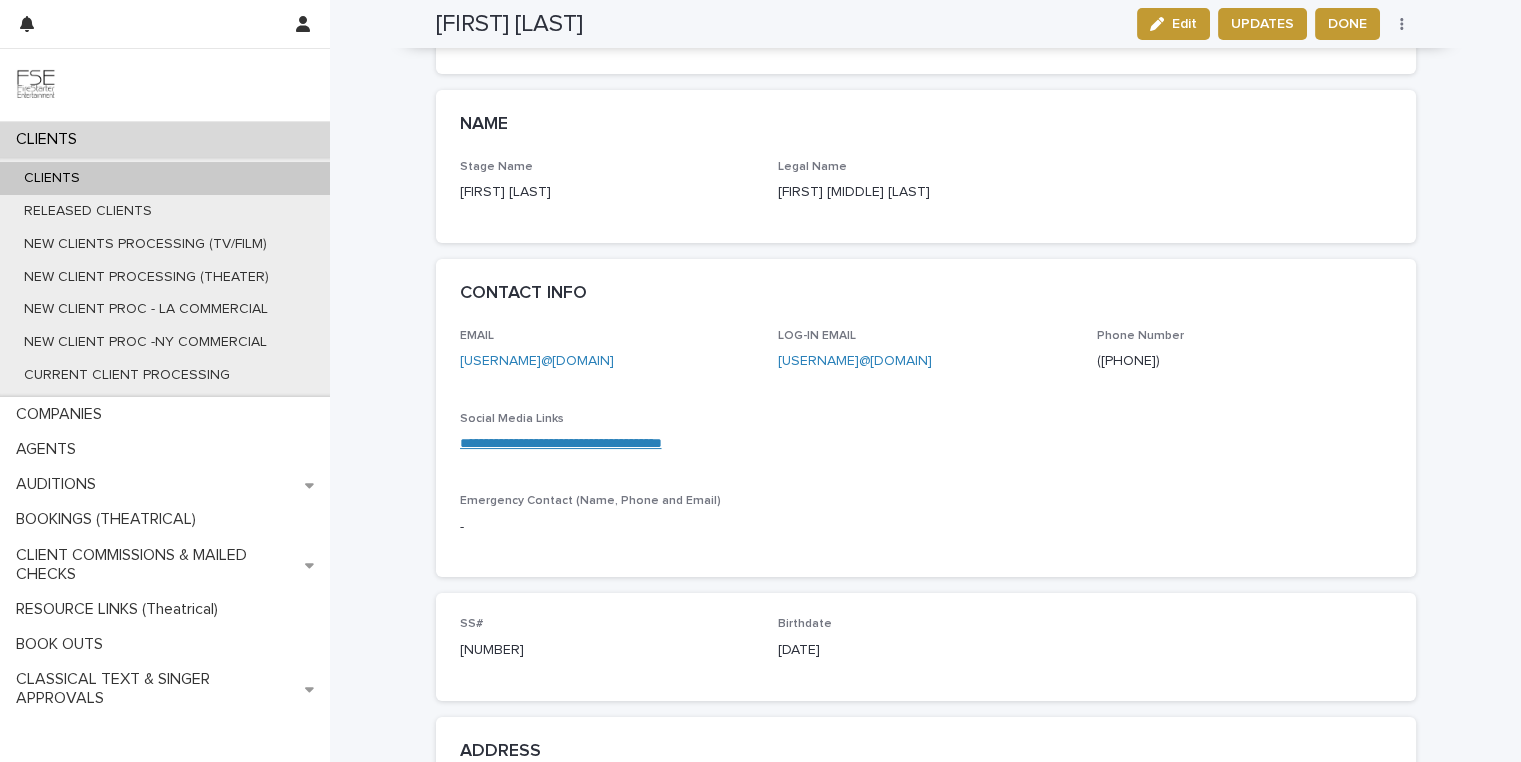 click at bounding box center (165, 85) 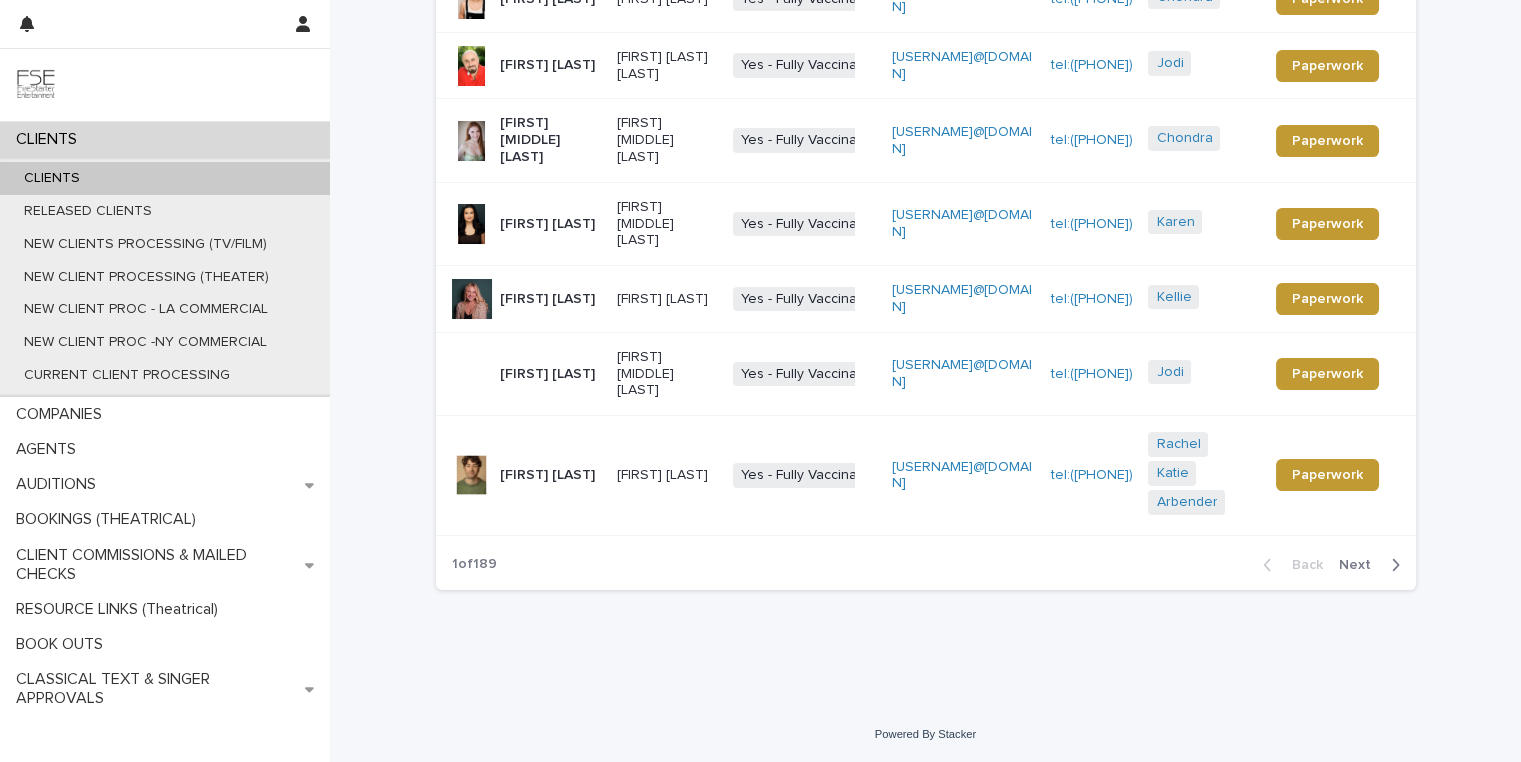 scroll, scrollTop: 0, scrollLeft: 0, axis: both 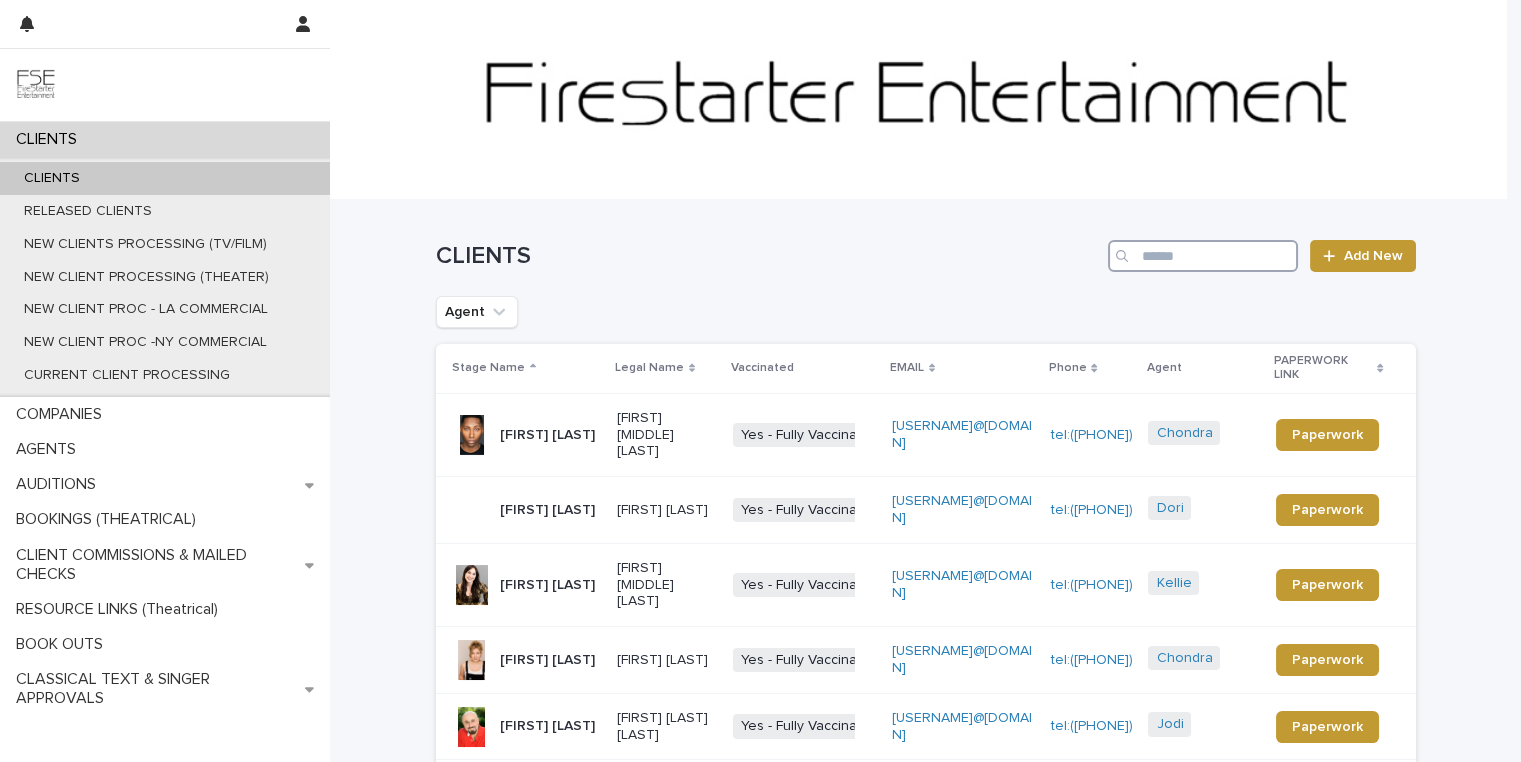 click at bounding box center [1203, 256] 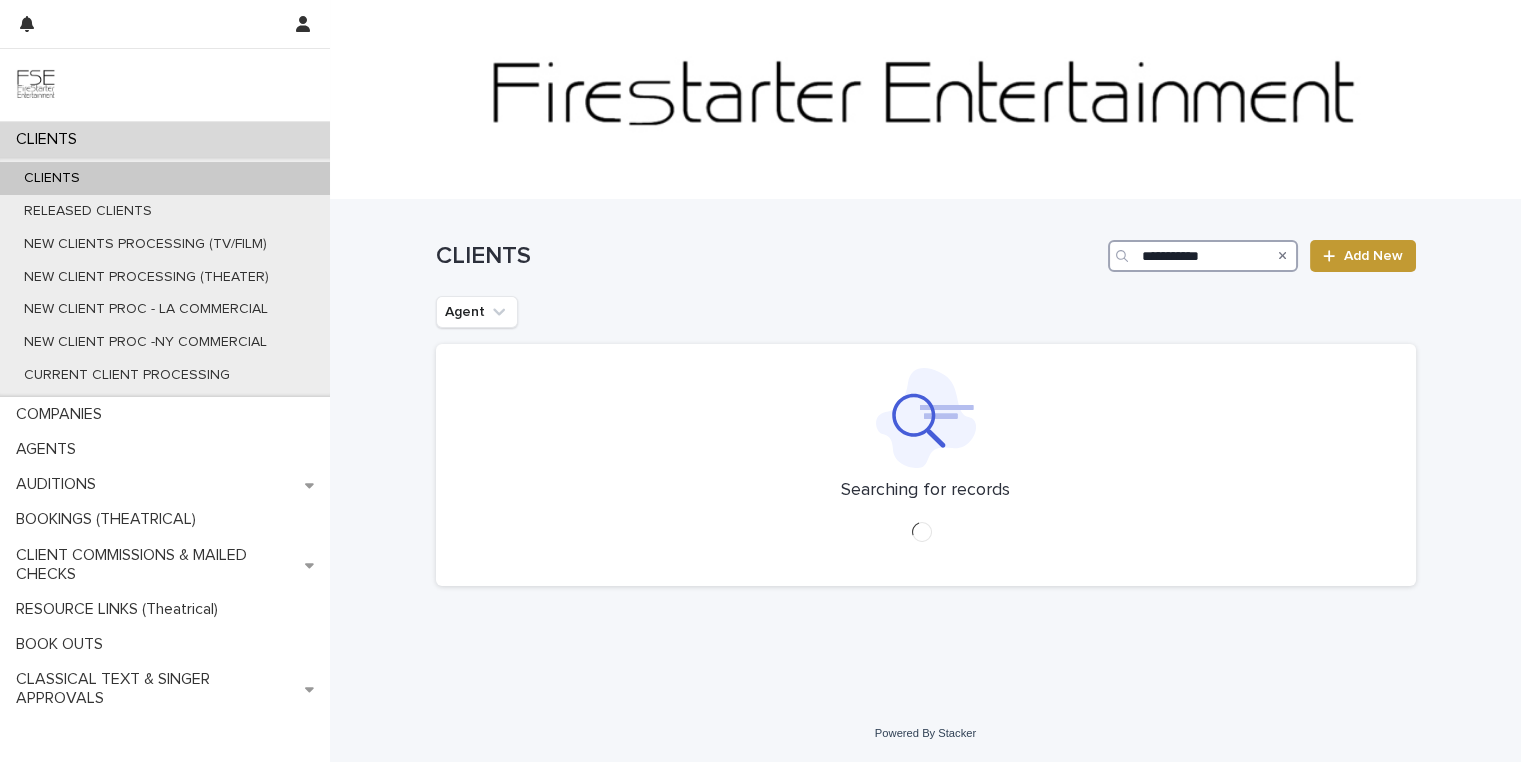 type on "**********" 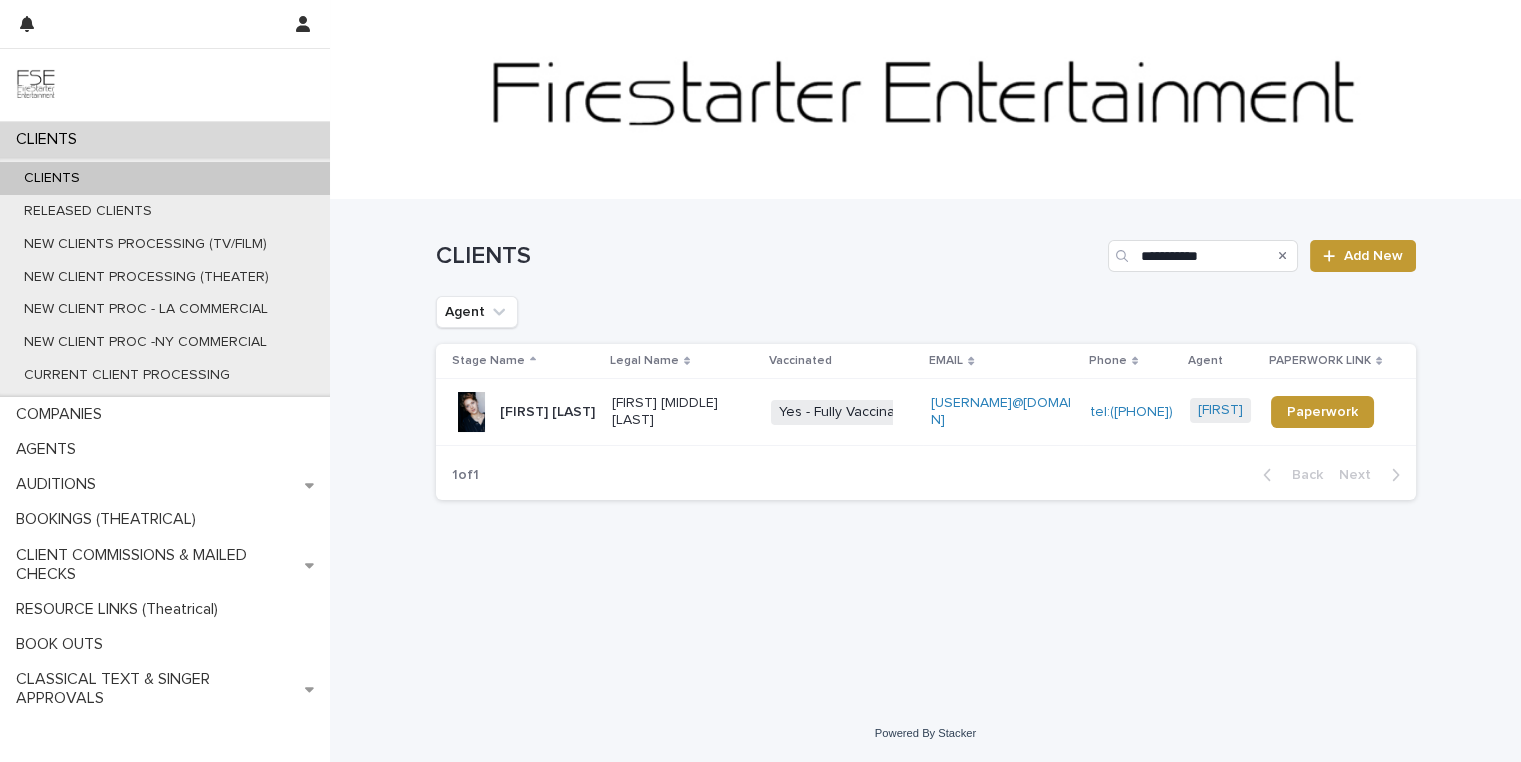 click on "[FIRST] [LAST]" at bounding box center (520, 412) 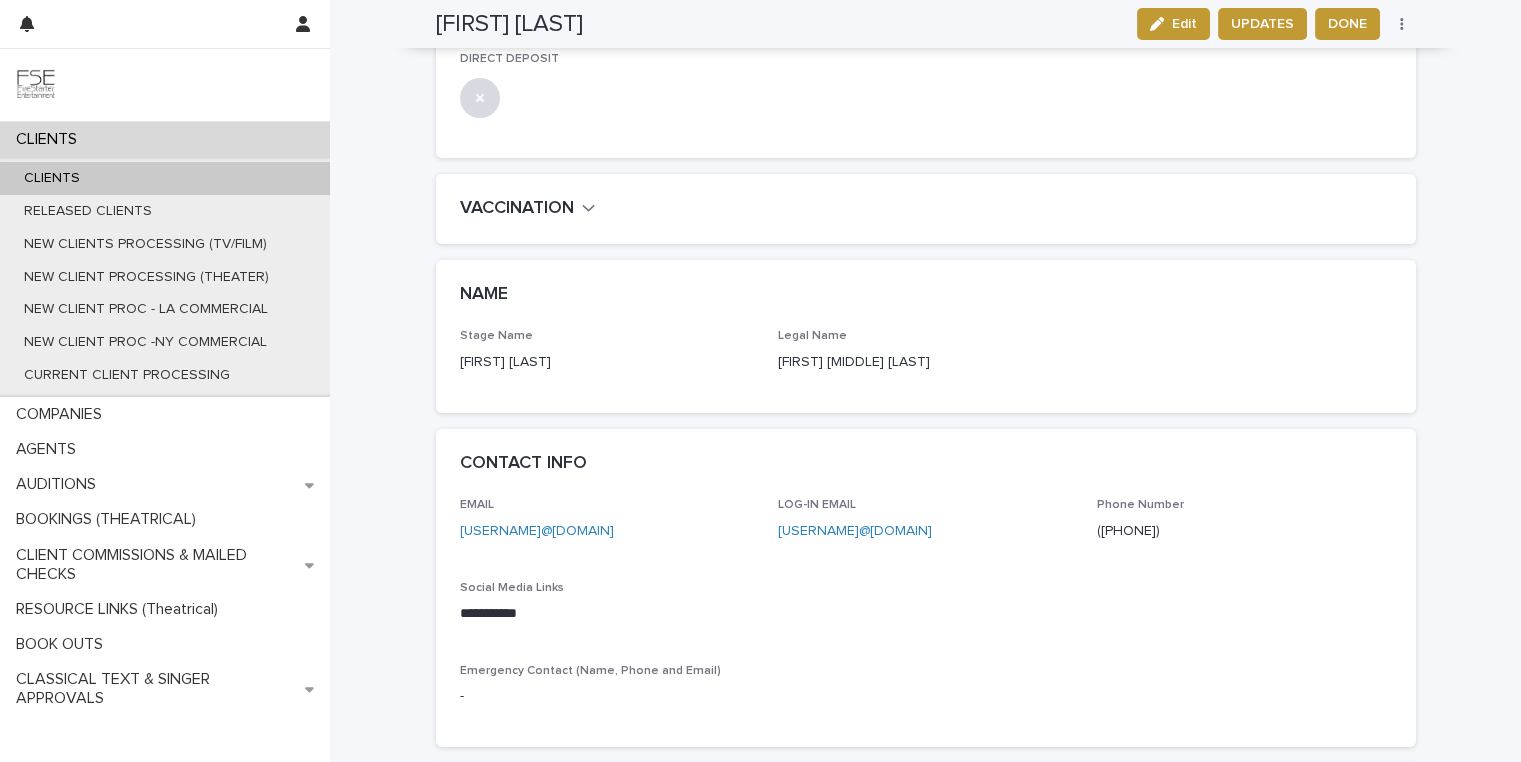 scroll, scrollTop: 717, scrollLeft: 0, axis: vertical 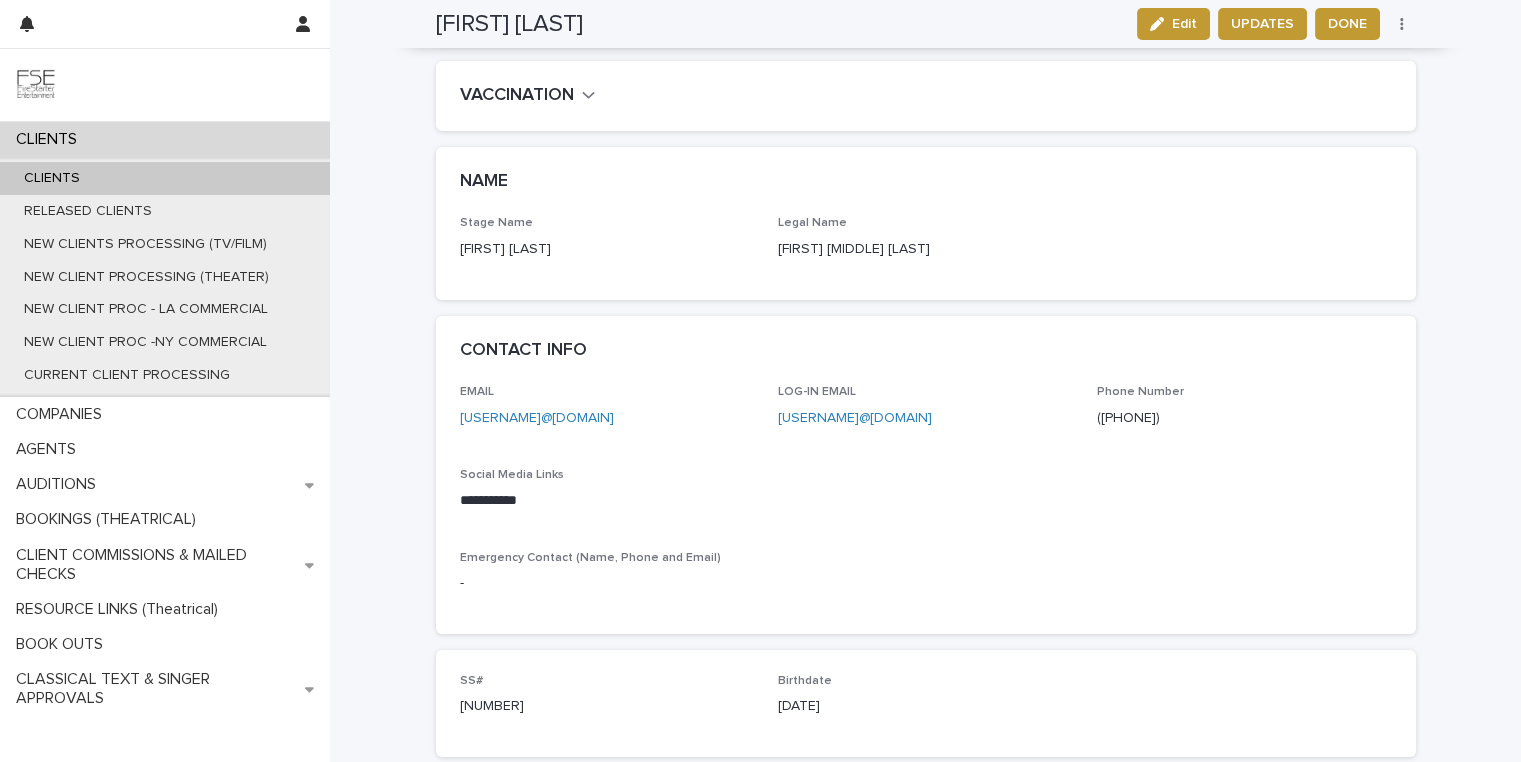 click at bounding box center (36, 85) 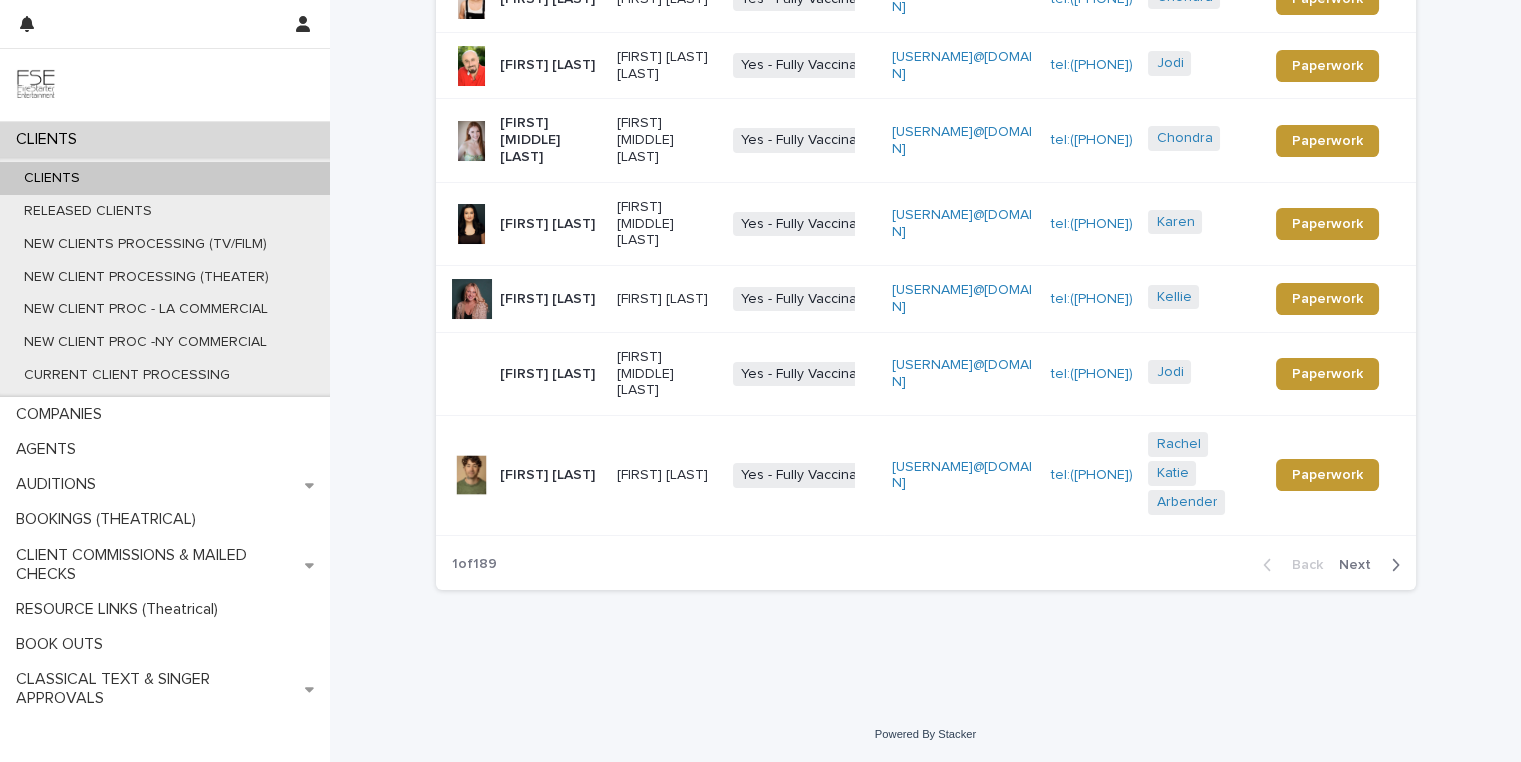 scroll, scrollTop: 0, scrollLeft: 0, axis: both 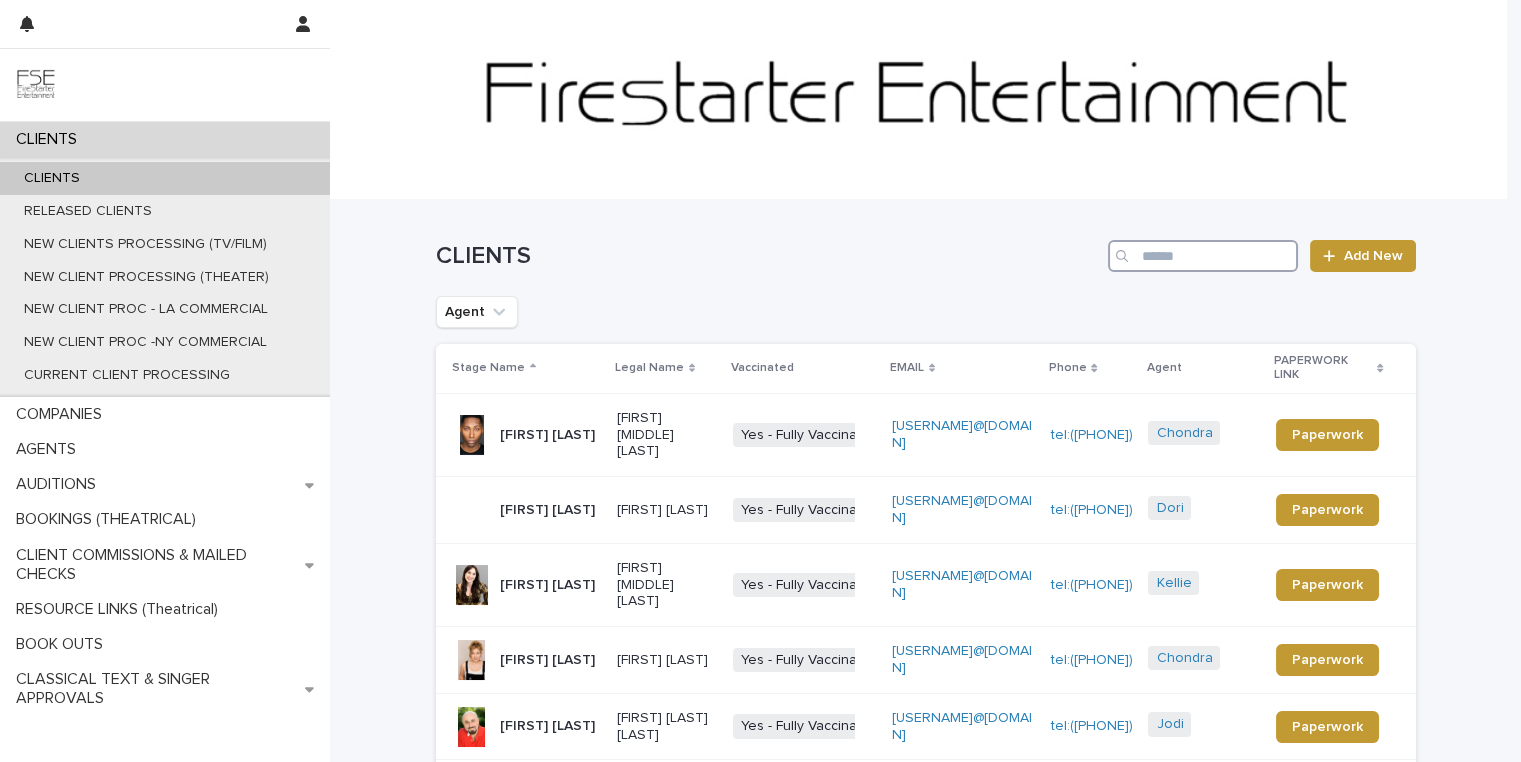 click at bounding box center (1203, 256) 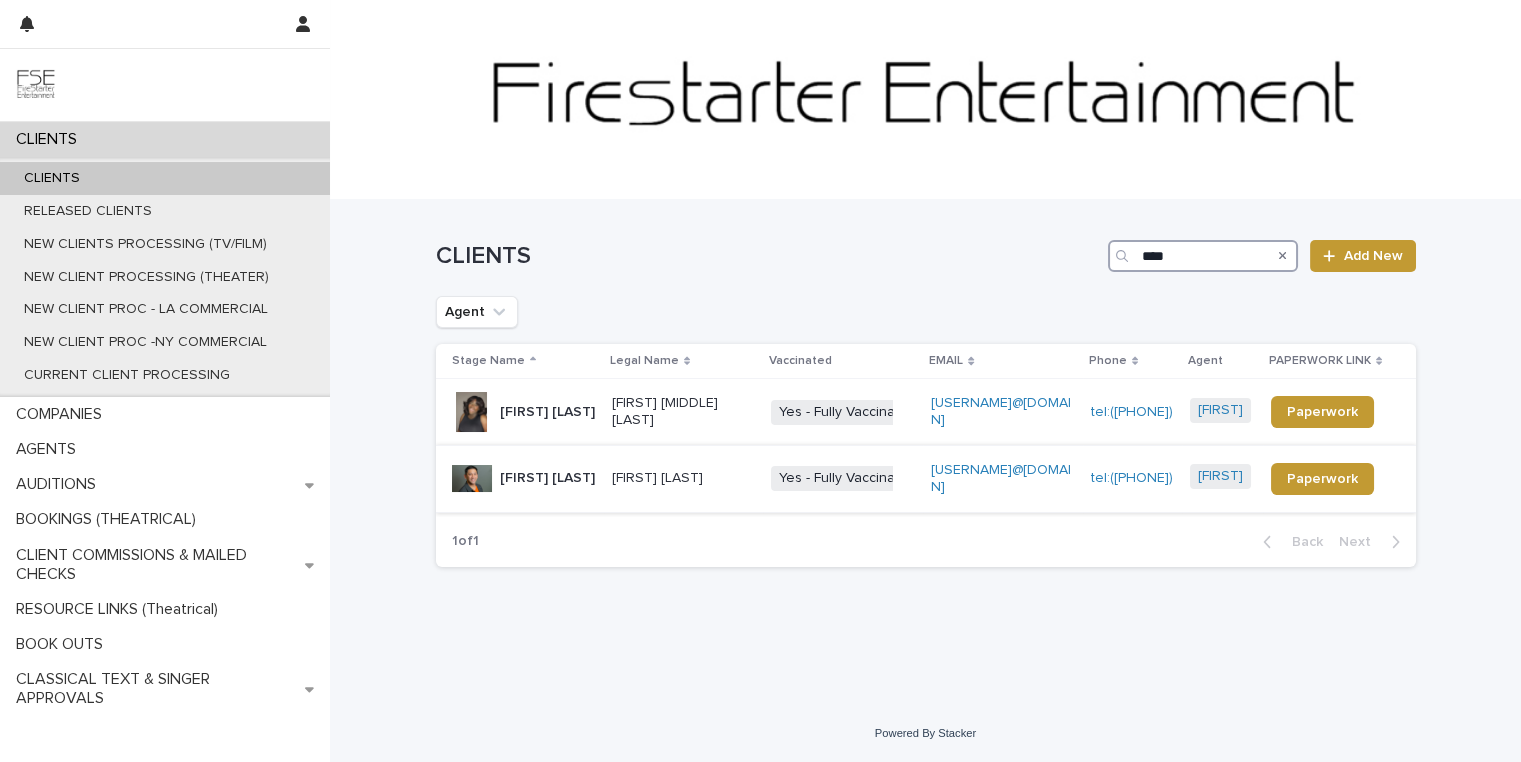 type on "****" 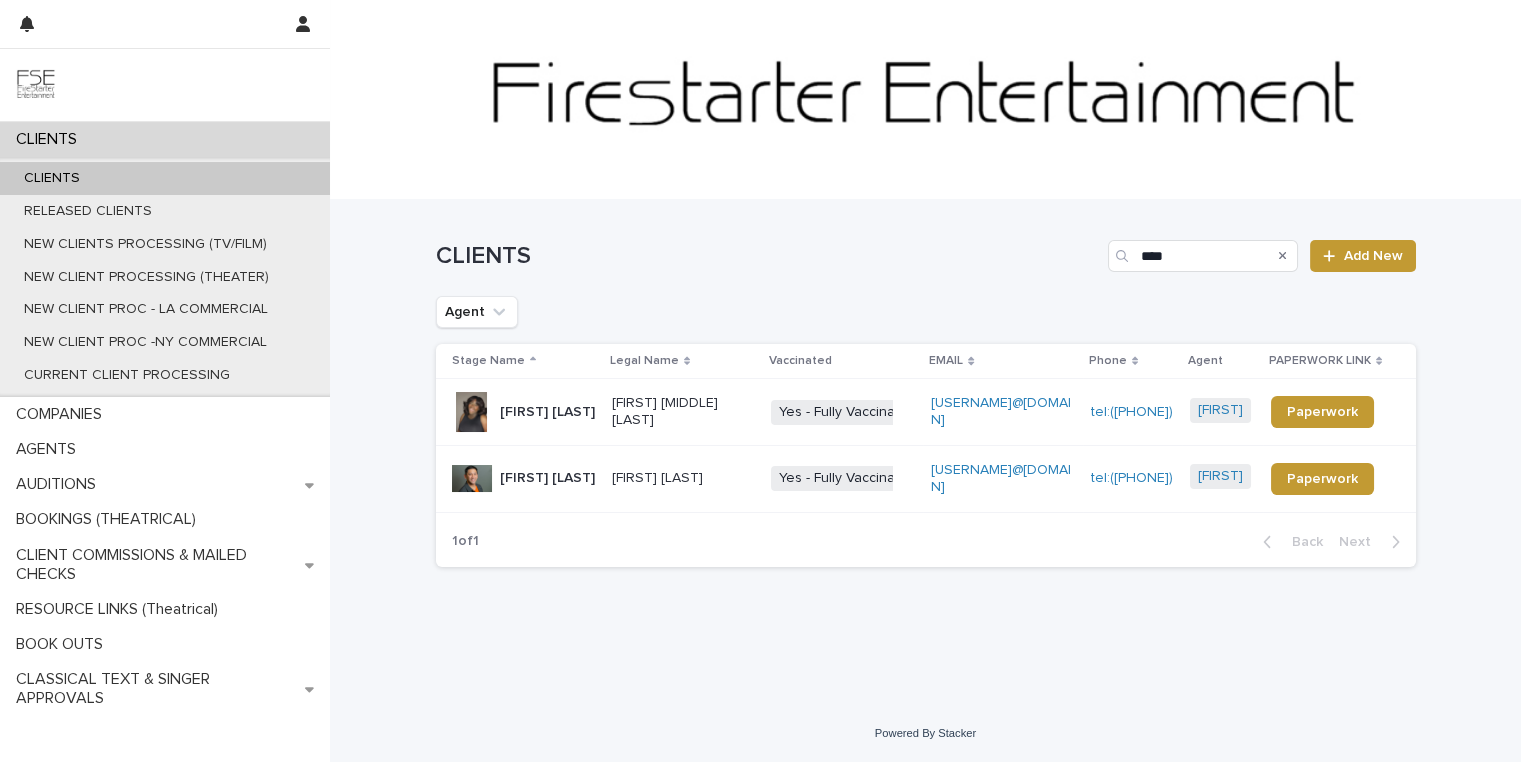 click on "[FIRST] [LAST]" at bounding box center [547, 478] 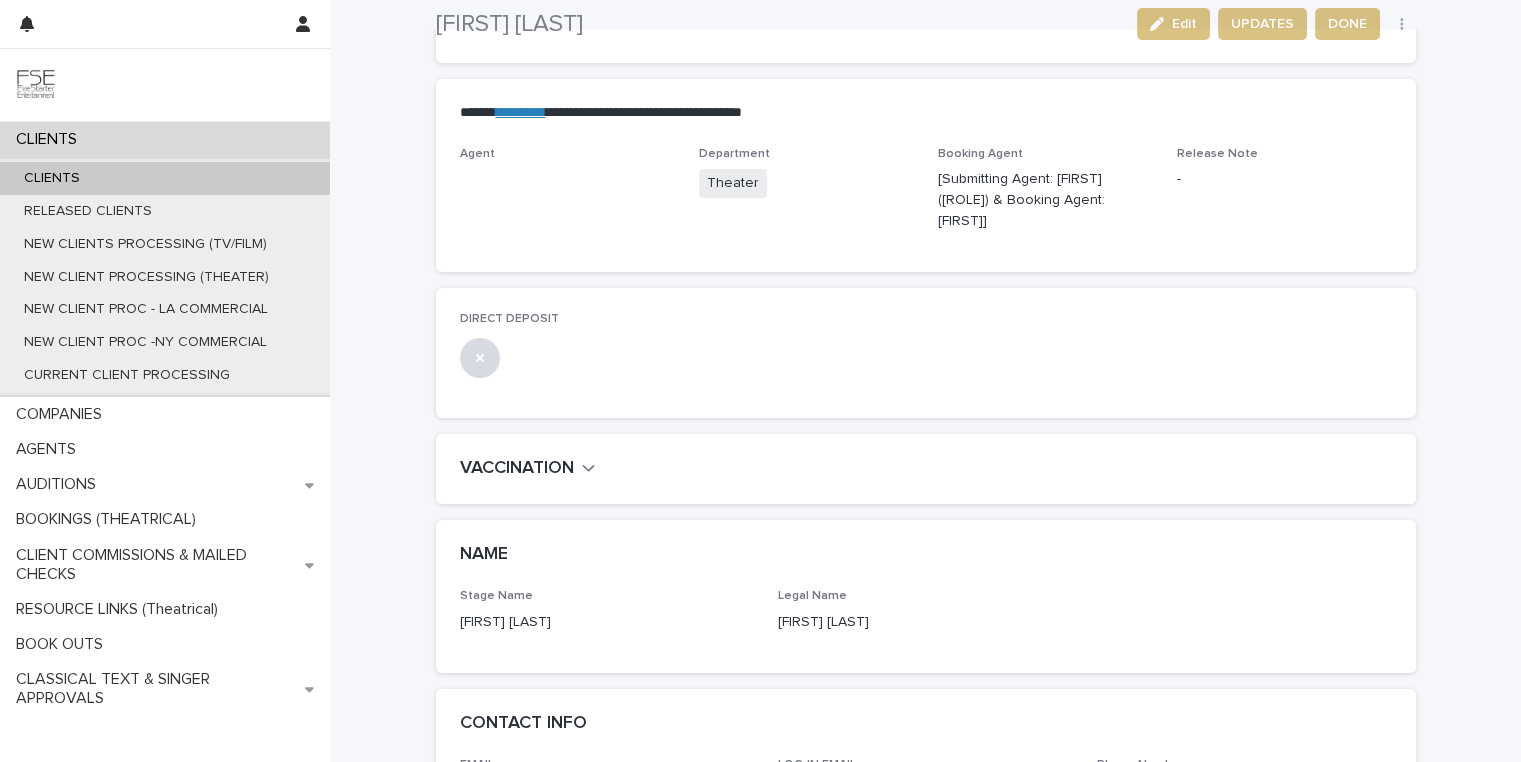 scroll, scrollTop: 682, scrollLeft: 0, axis: vertical 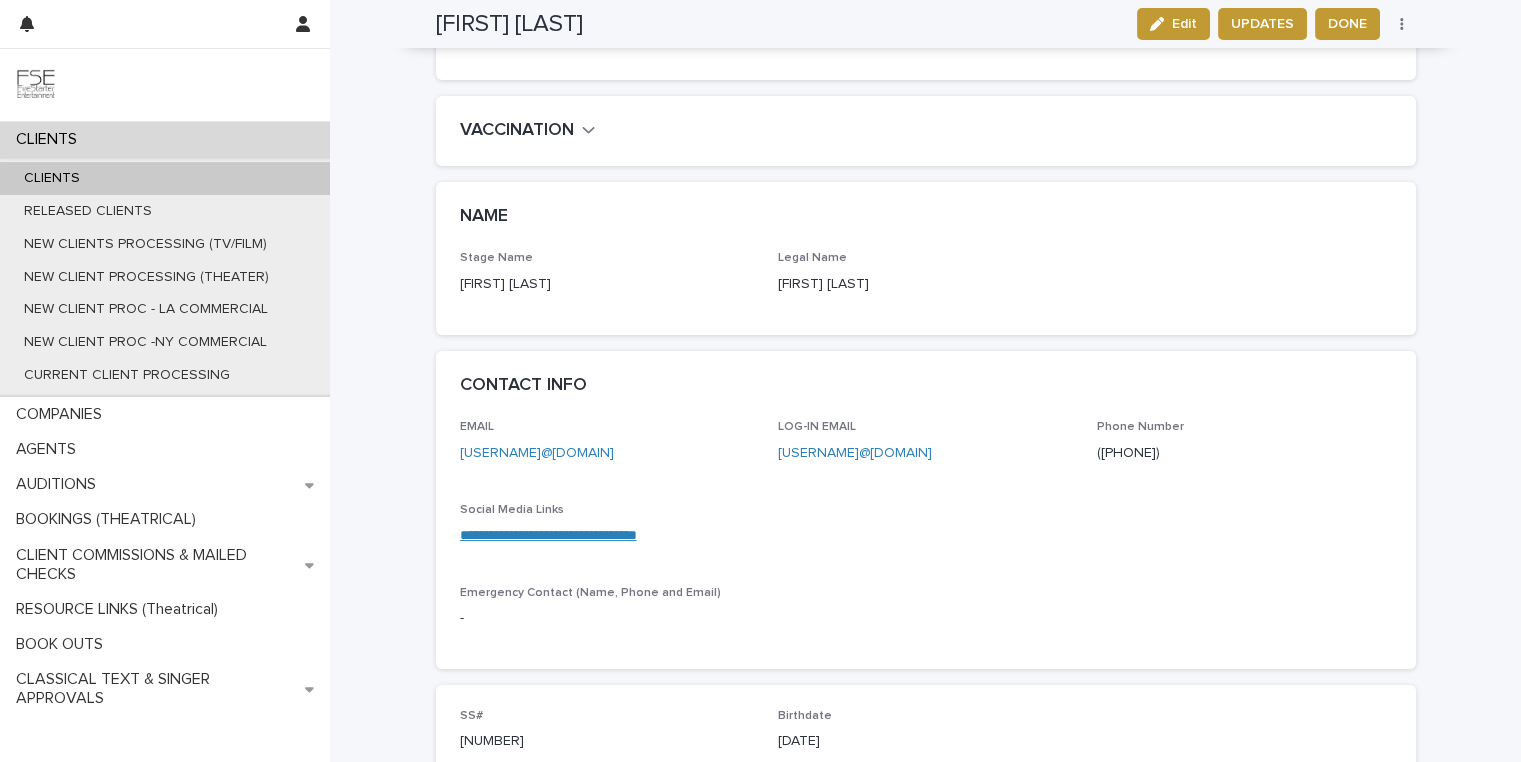 click at bounding box center (36, 85) 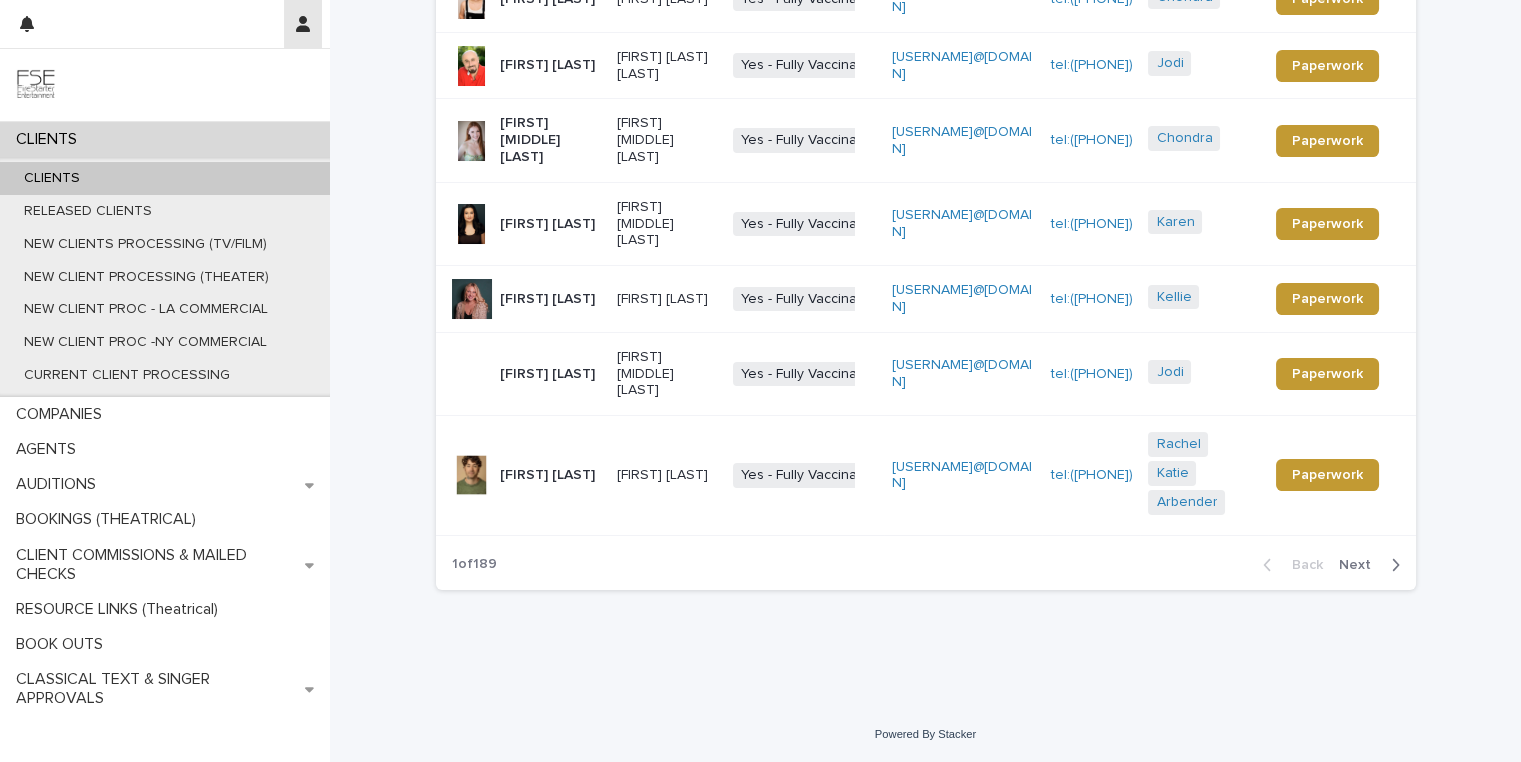 scroll, scrollTop: 0, scrollLeft: 0, axis: both 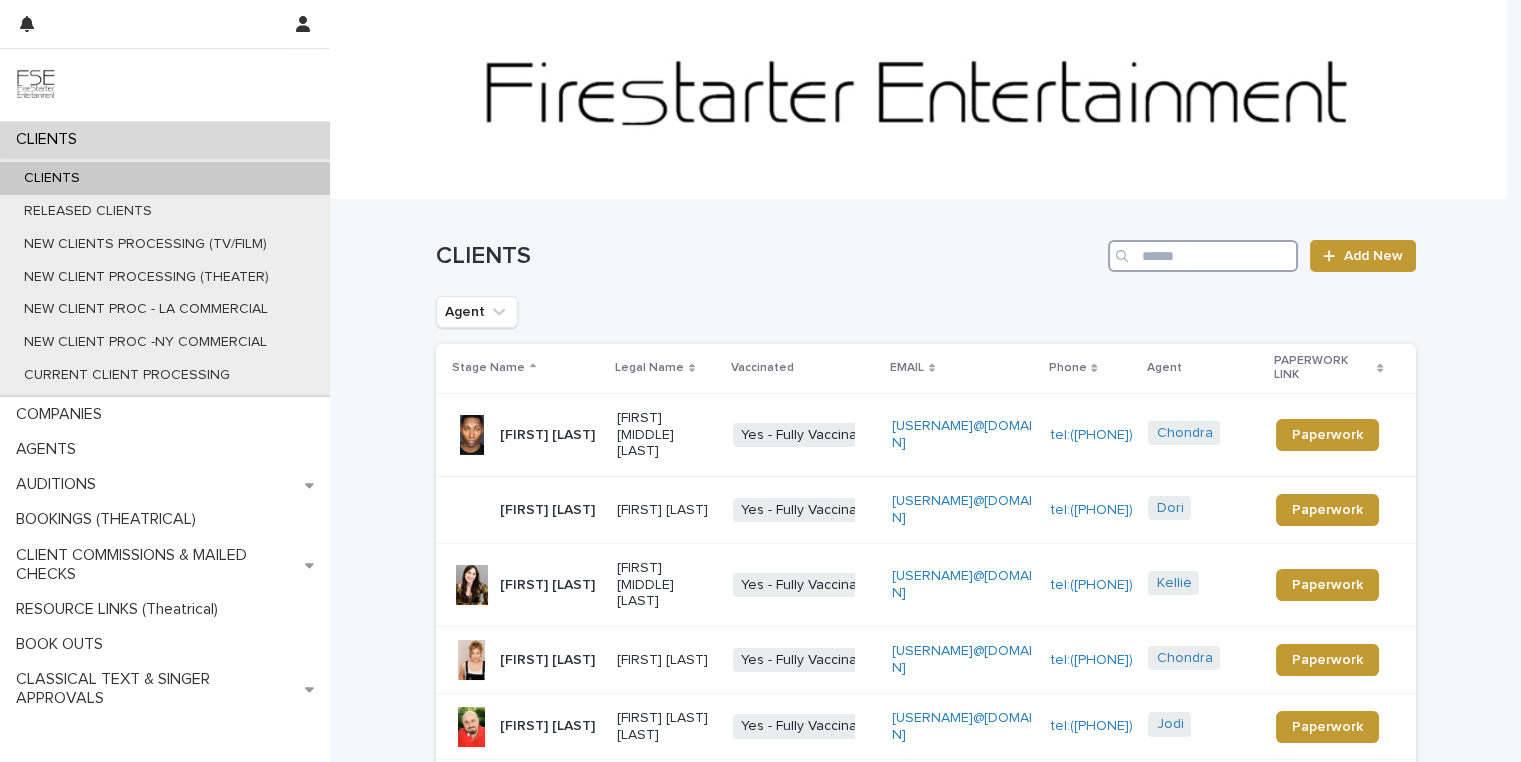 click at bounding box center [1203, 256] 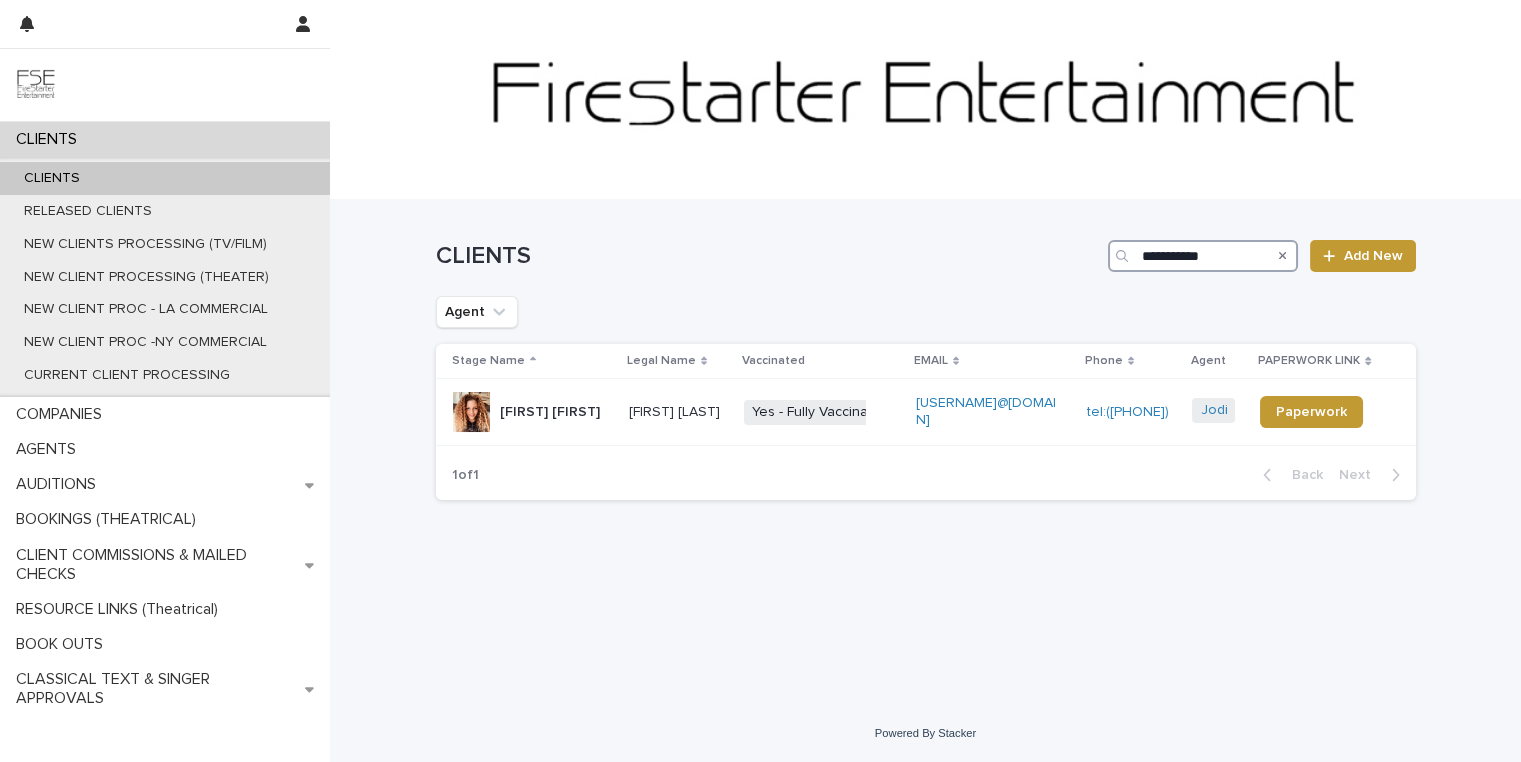 click on "**********" at bounding box center (1203, 256) 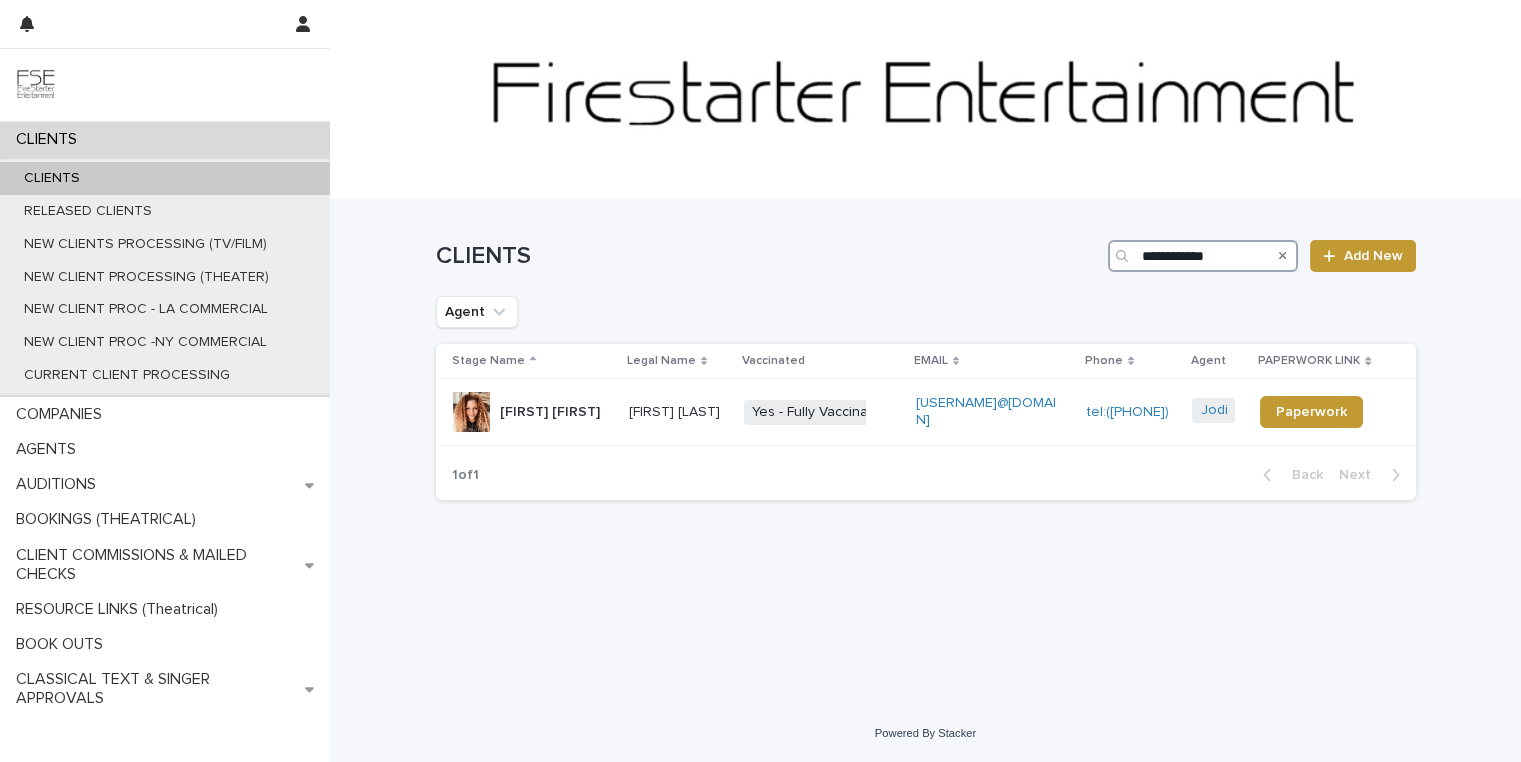 type on "**********" 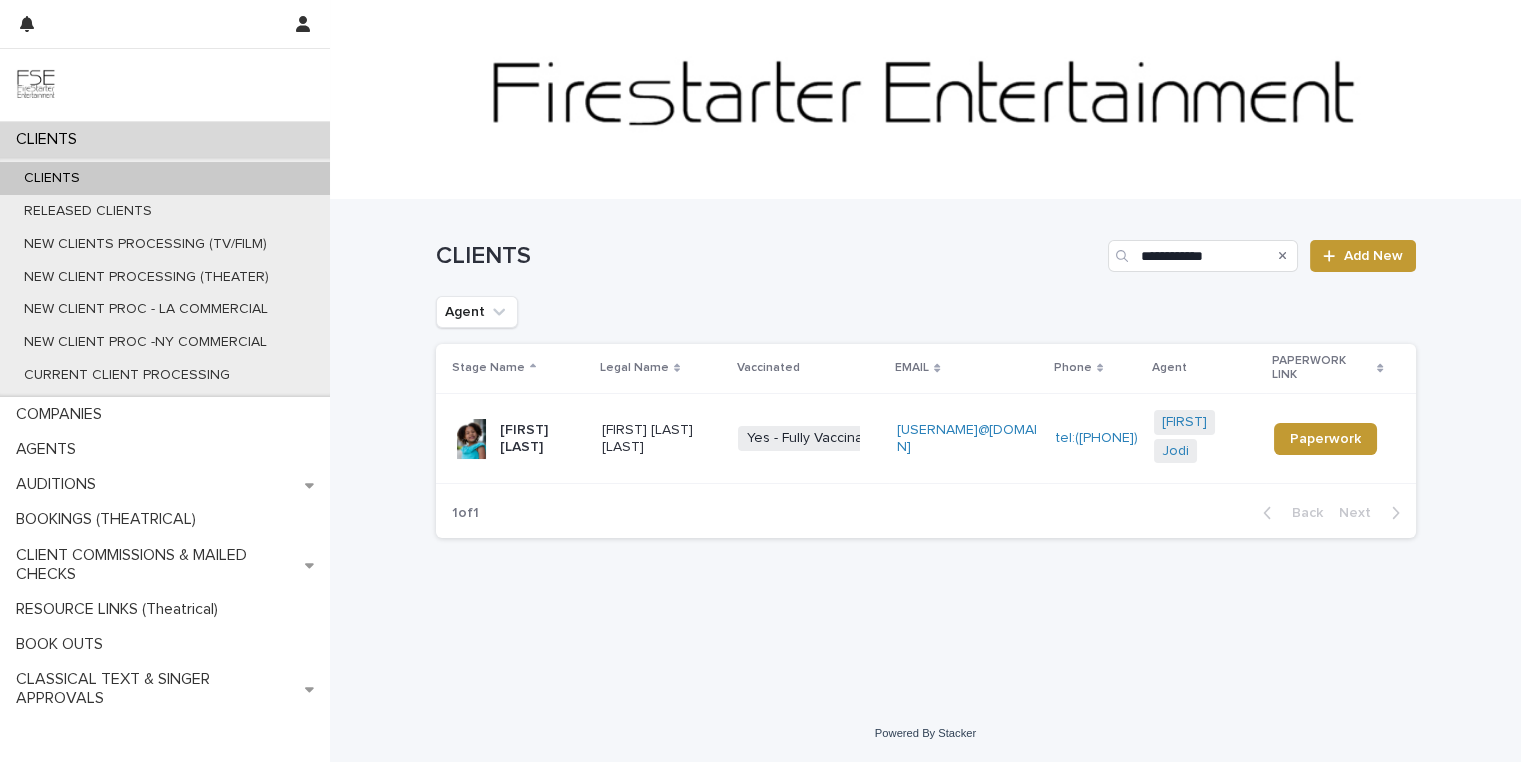 click on "[FIRST] [LAST] [LAST]" at bounding box center [662, 439] 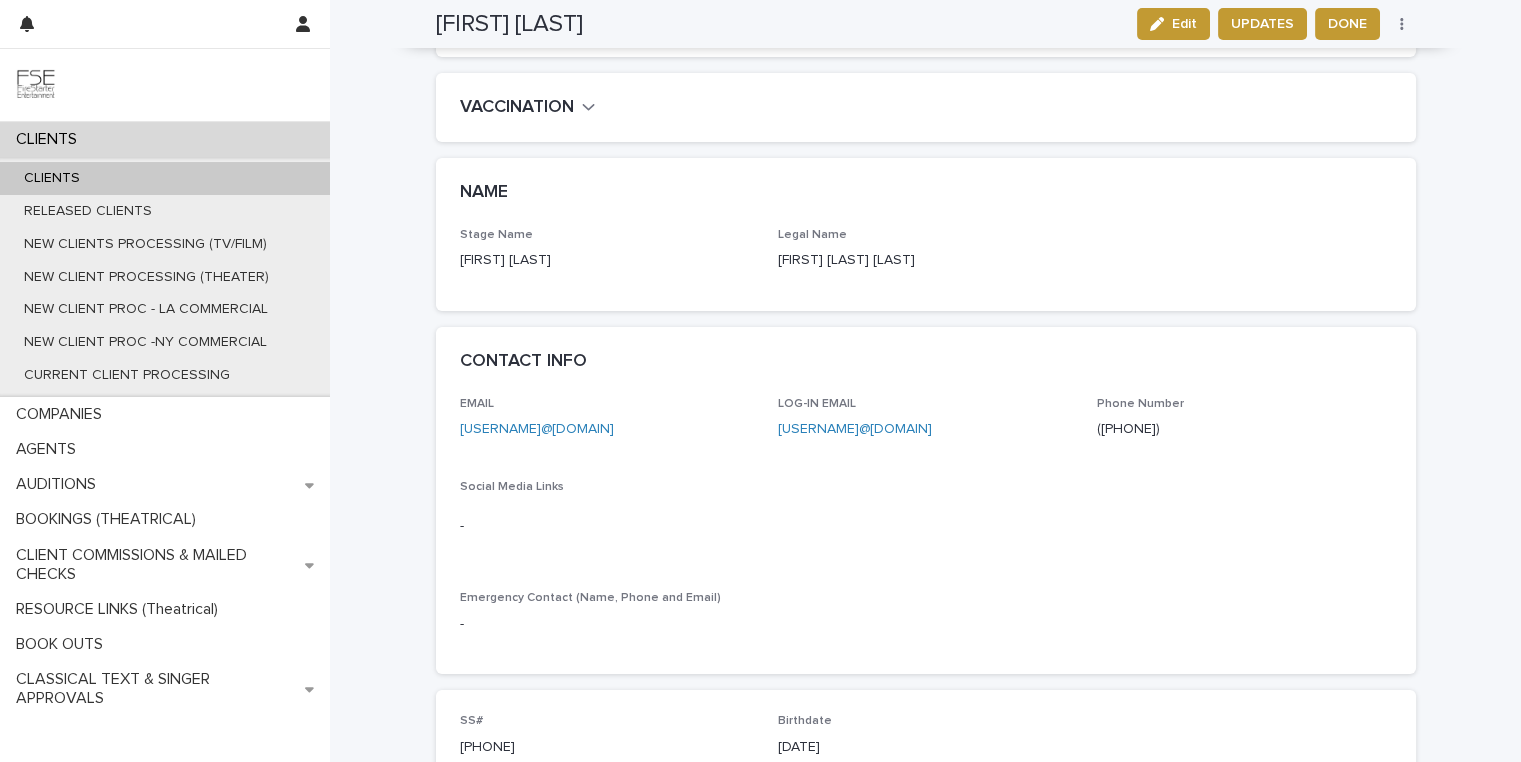 scroll, scrollTop: 746, scrollLeft: 0, axis: vertical 